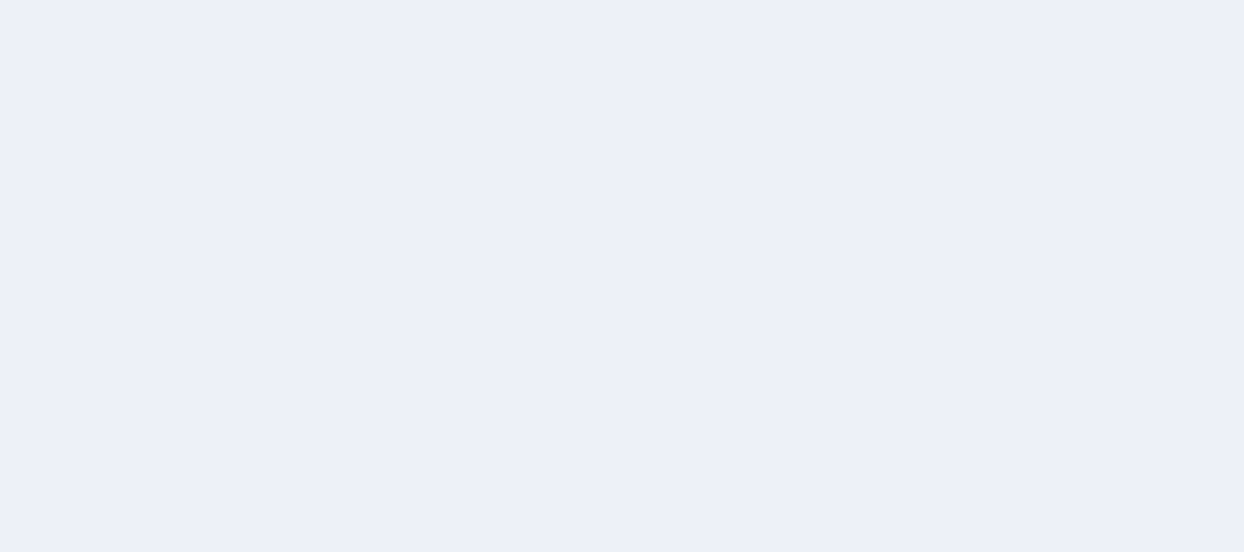 scroll, scrollTop: 0, scrollLeft: 0, axis: both 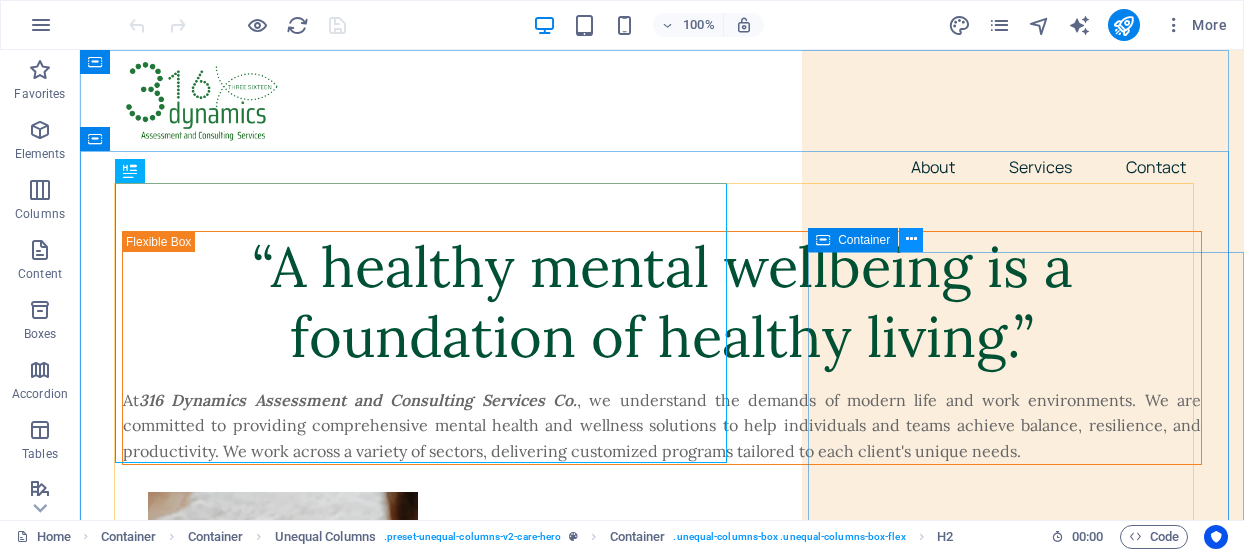 click at bounding box center (911, 239) 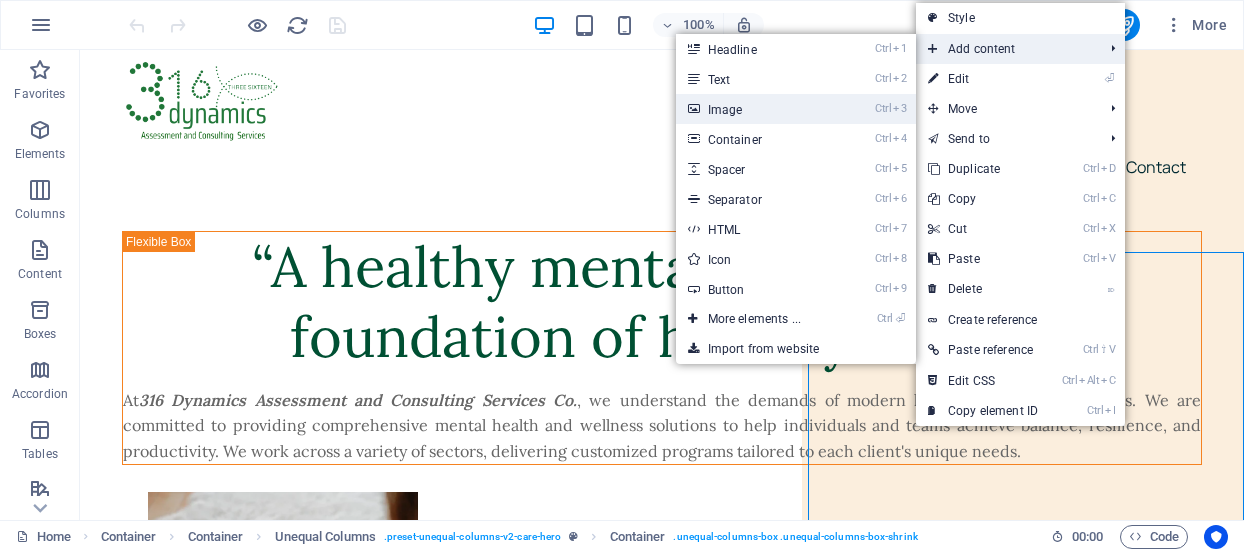 click on "Ctrl 3  Image" at bounding box center [758, 109] 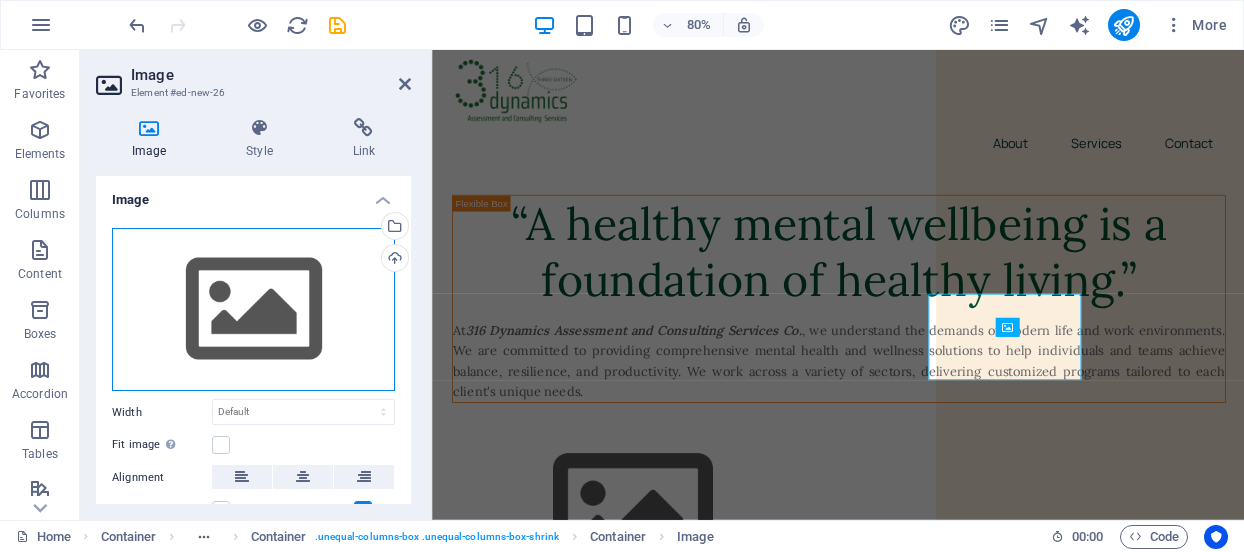 click on "Drag files here, click to choose files or select files from Files or our free stock photos & videos" at bounding box center (253, 310) 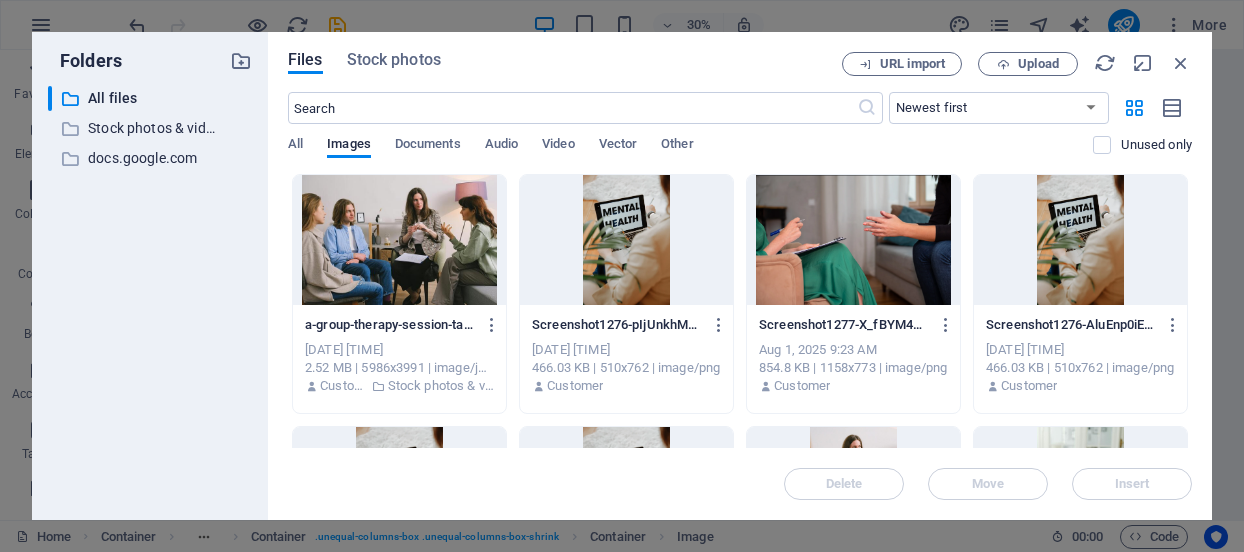 click at bounding box center [399, 240] 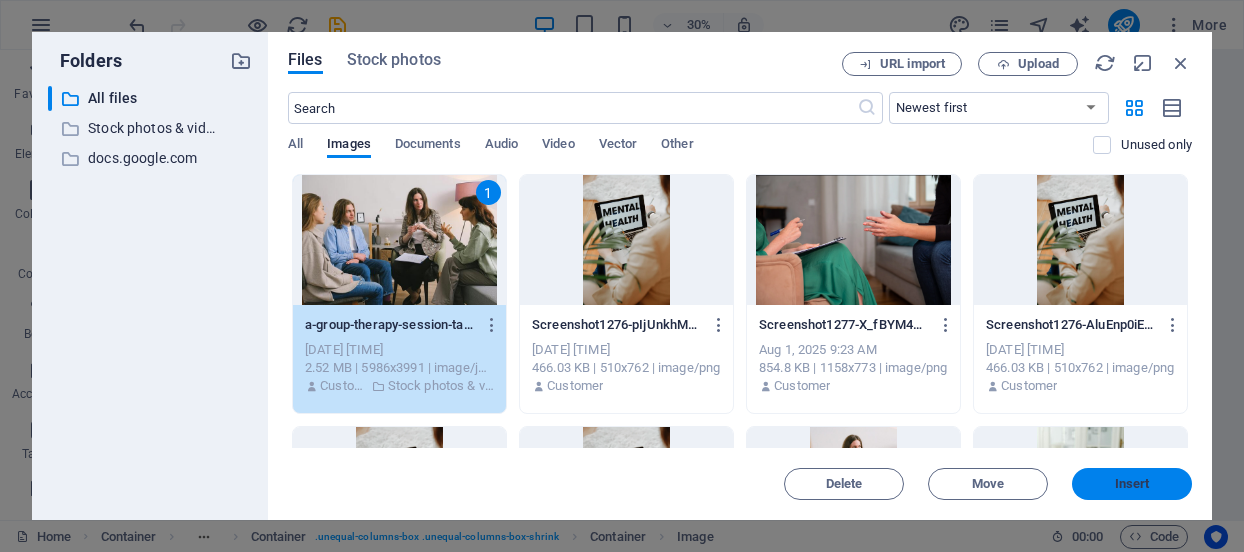 click on "Insert" at bounding box center (1132, 484) 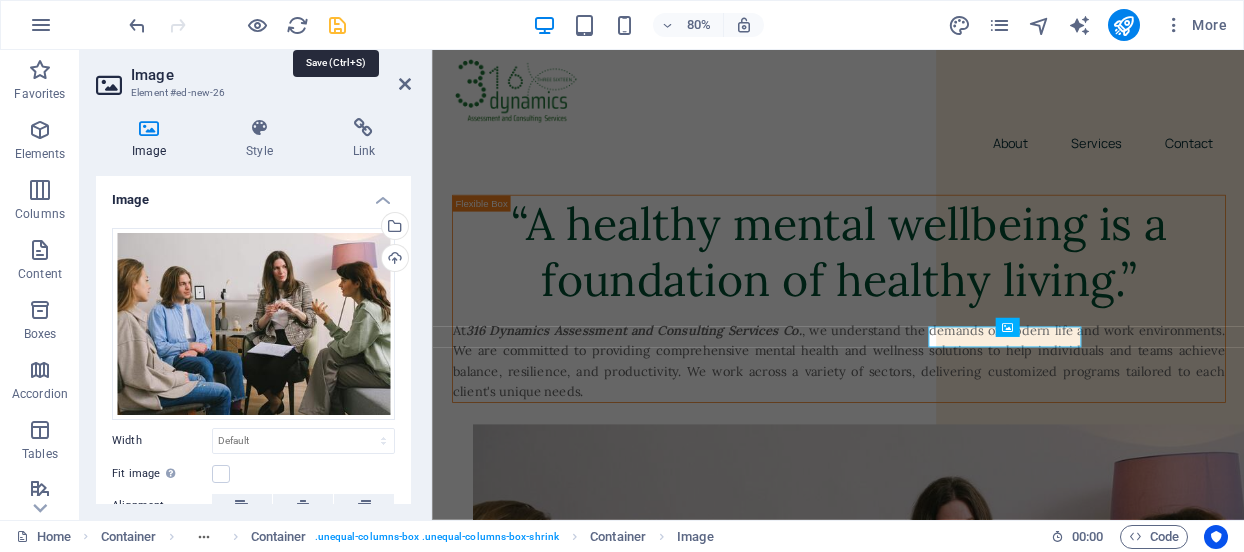 click at bounding box center (337, 25) 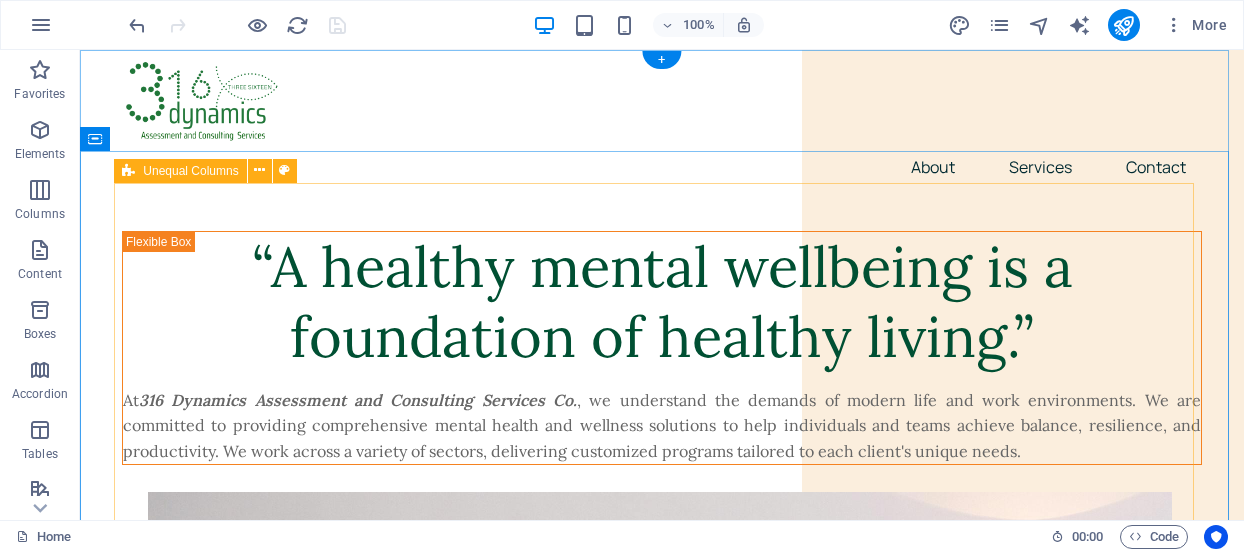 click on "“A healthy mental wellbeing is a foundation of healthy living.” At 316 Dynamics Assessment and Consulting Services Co. , we understand the demands of modern life and work environments. We are committed to providing comprehensive mental health and wellness solutions to help individuals and teams achieve balance, resilience, and productivity. We work across a variety of sectors, delivering customized programs tailored to each client's unique needs." at bounding box center [662, 2065] 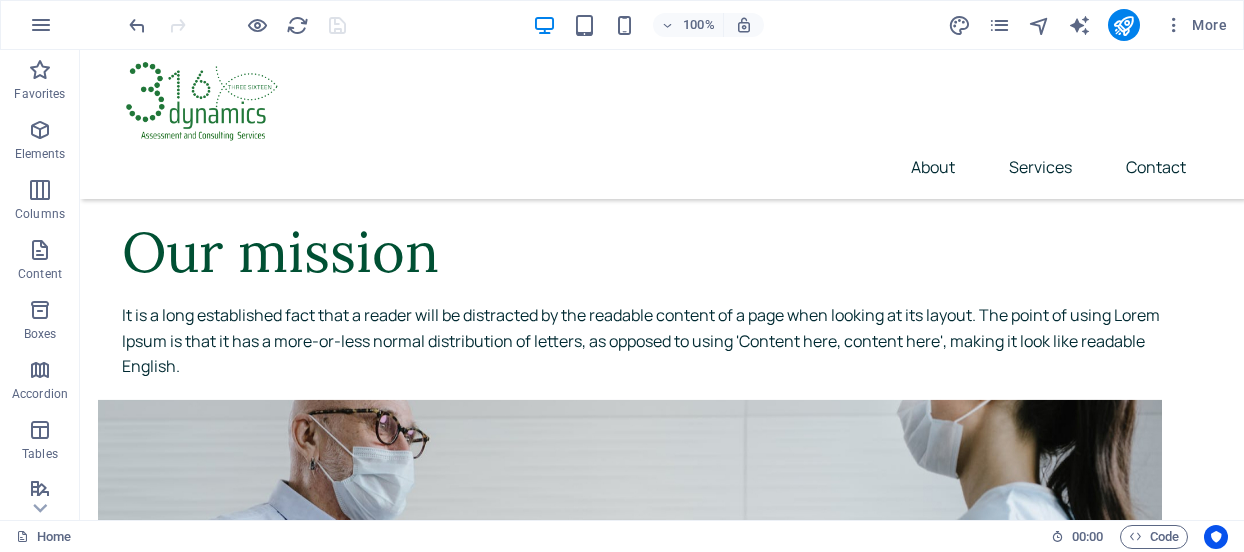 scroll, scrollTop: 7808, scrollLeft: 0, axis: vertical 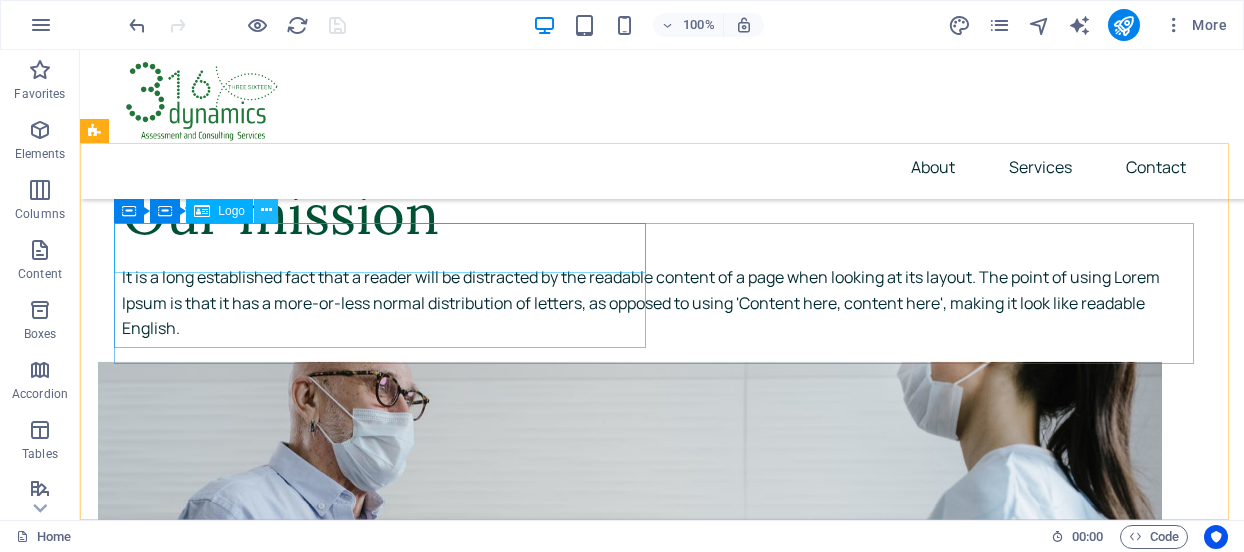 click at bounding box center [266, 210] 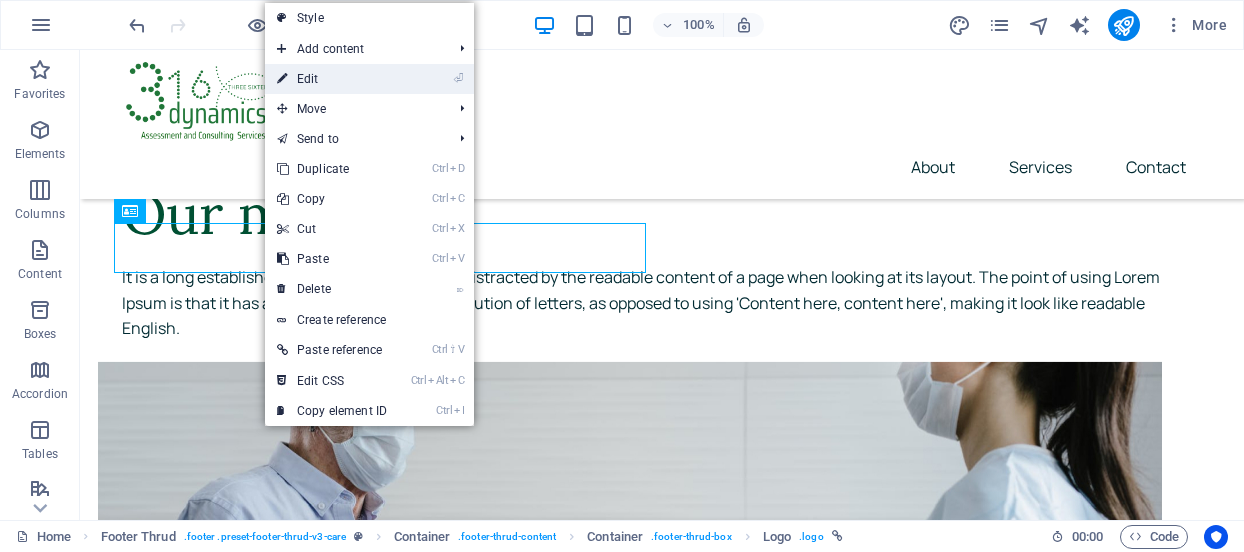 click on "⏎  Edit" at bounding box center [332, 79] 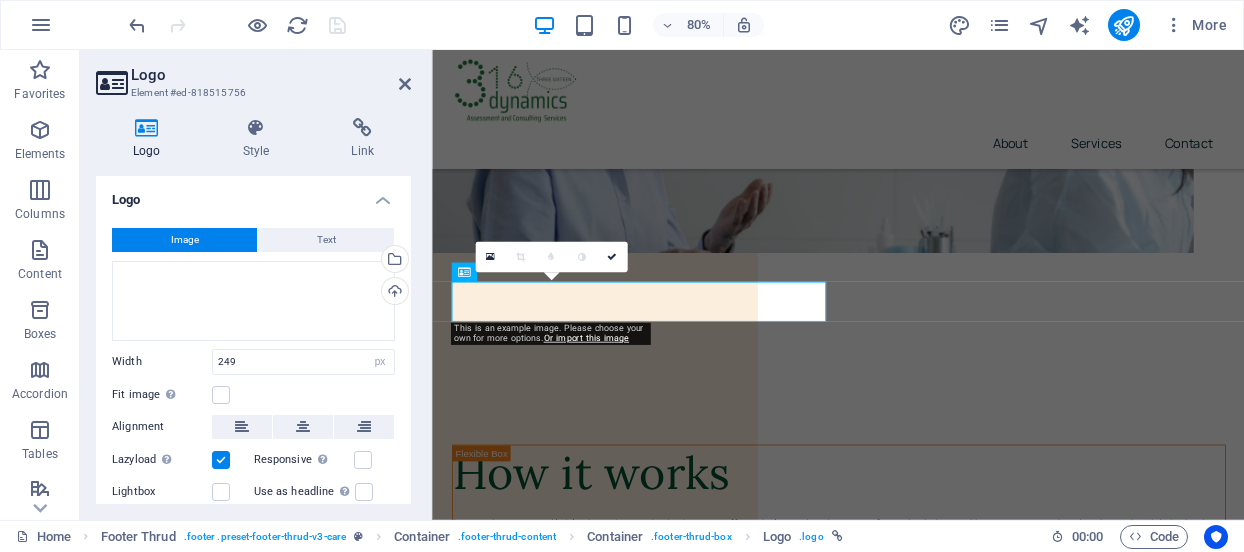 scroll, scrollTop: 7866, scrollLeft: 0, axis: vertical 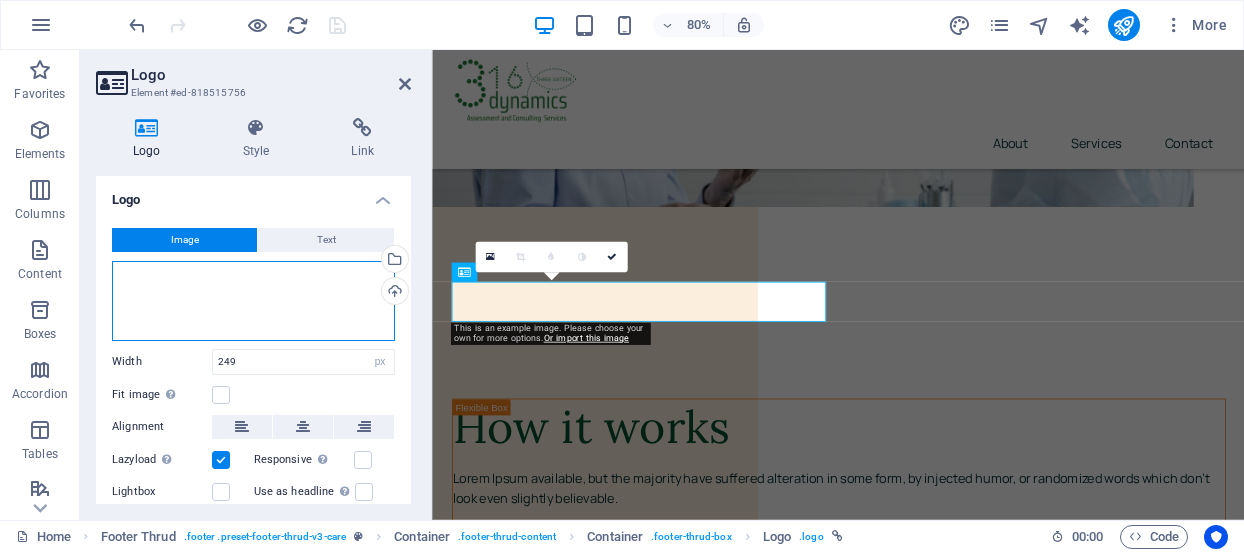 click on "Drag files here, click to choose files or select files from Files or our free stock photos & videos" at bounding box center (253, 301) 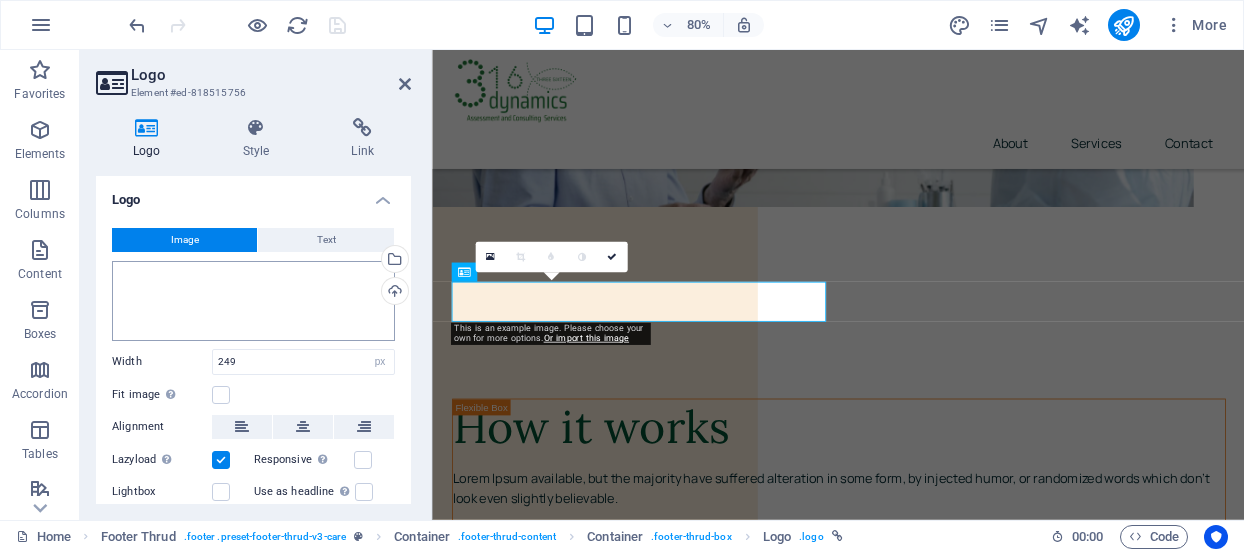 scroll, scrollTop: 6876, scrollLeft: 0, axis: vertical 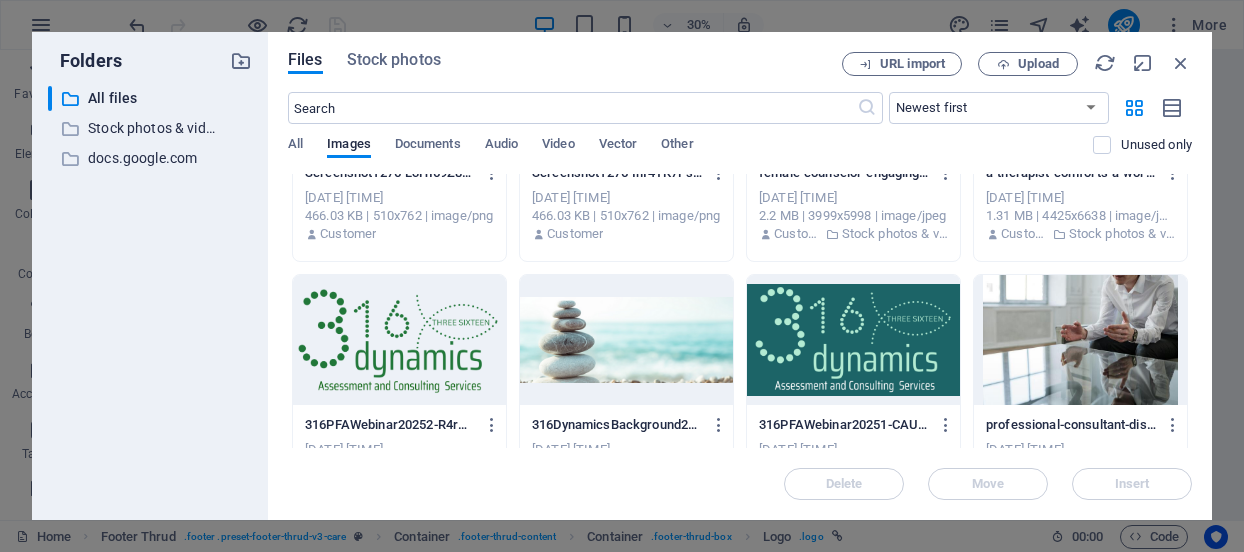 click at bounding box center [399, 340] 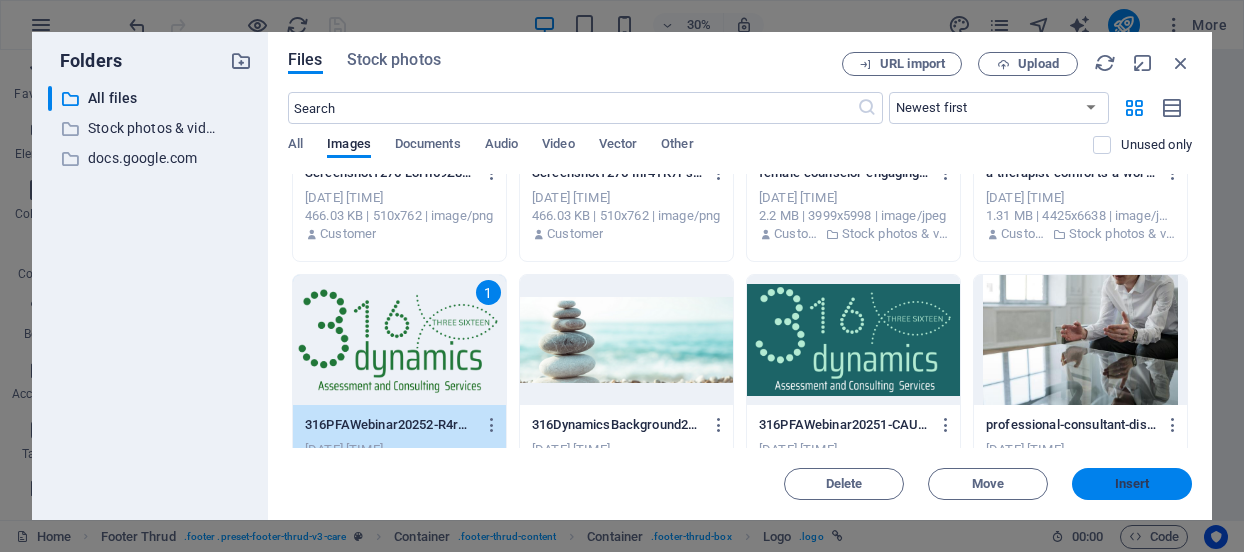 click on "Insert" at bounding box center [1132, 484] 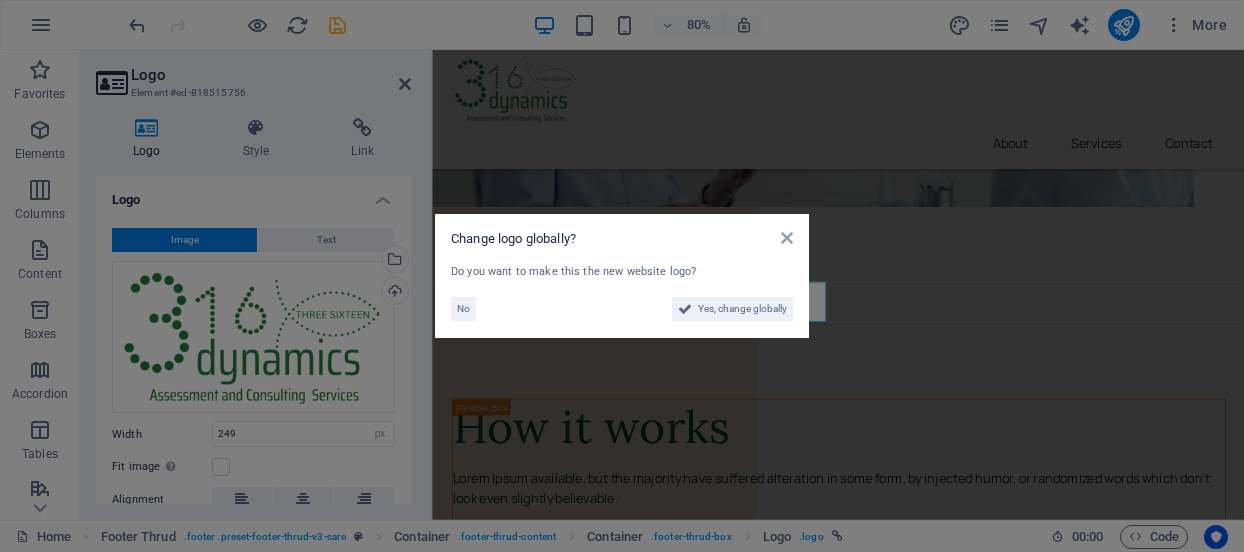 scroll, scrollTop: 7930, scrollLeft: 0, axis: vertical 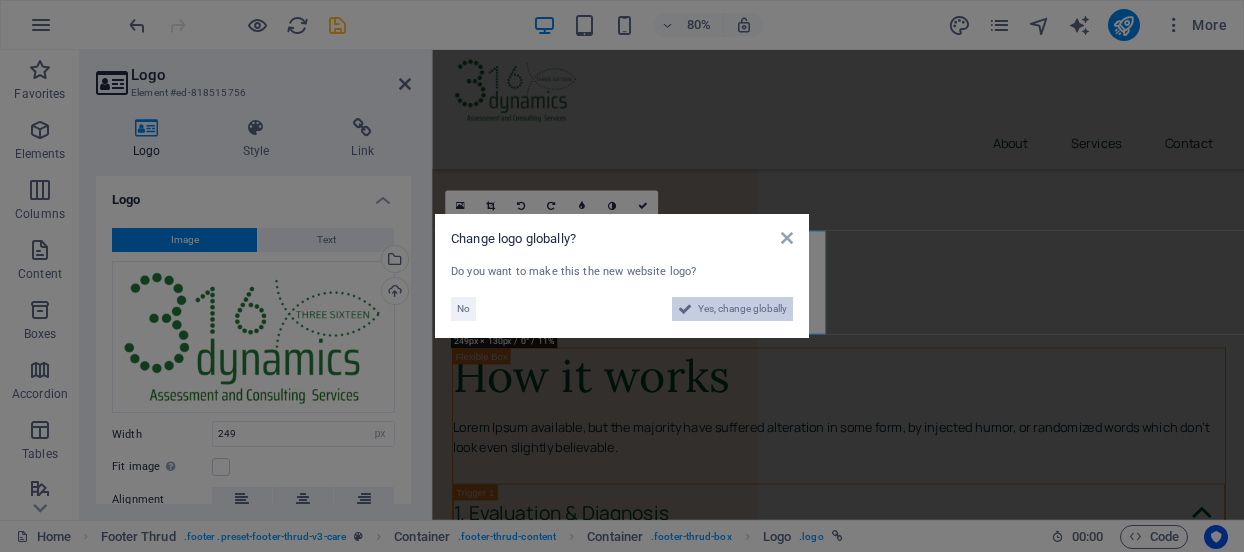 click on "Yes, change globally" at bounding box center [742, 309] 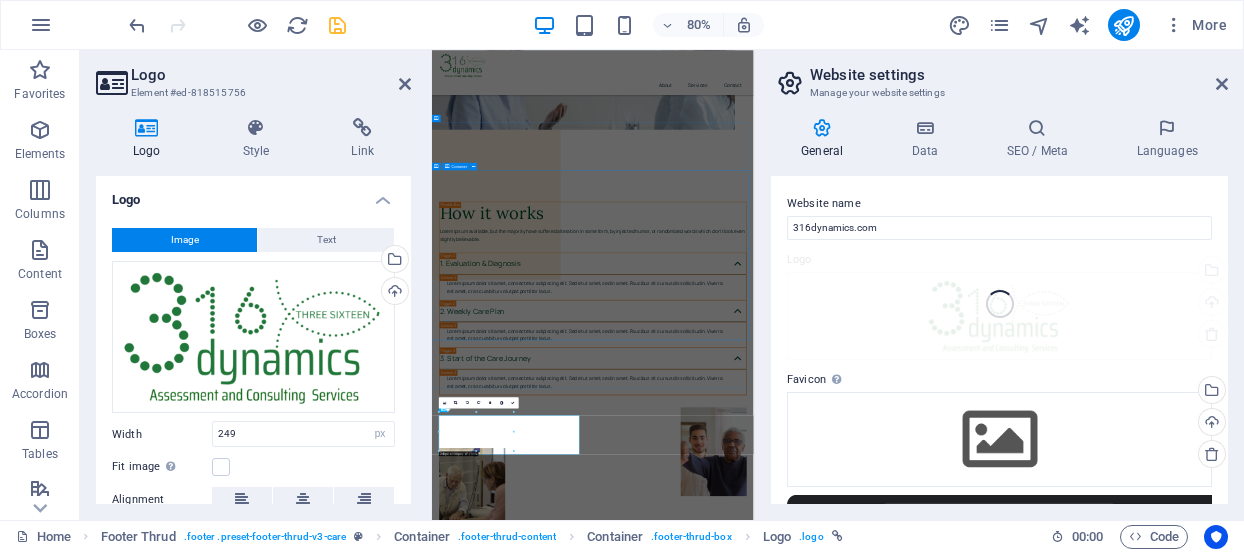 scroll, scrollTop: 6940, scrollLeft: 0, axis: vertical 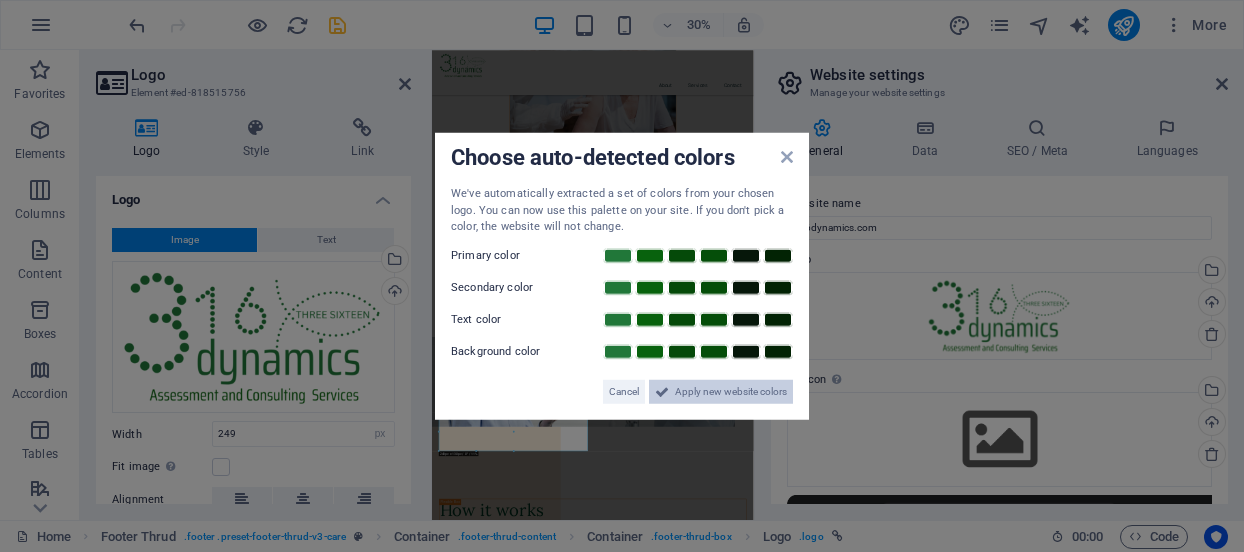 click on "Apply new website colors" at bounding box center (731, 391) 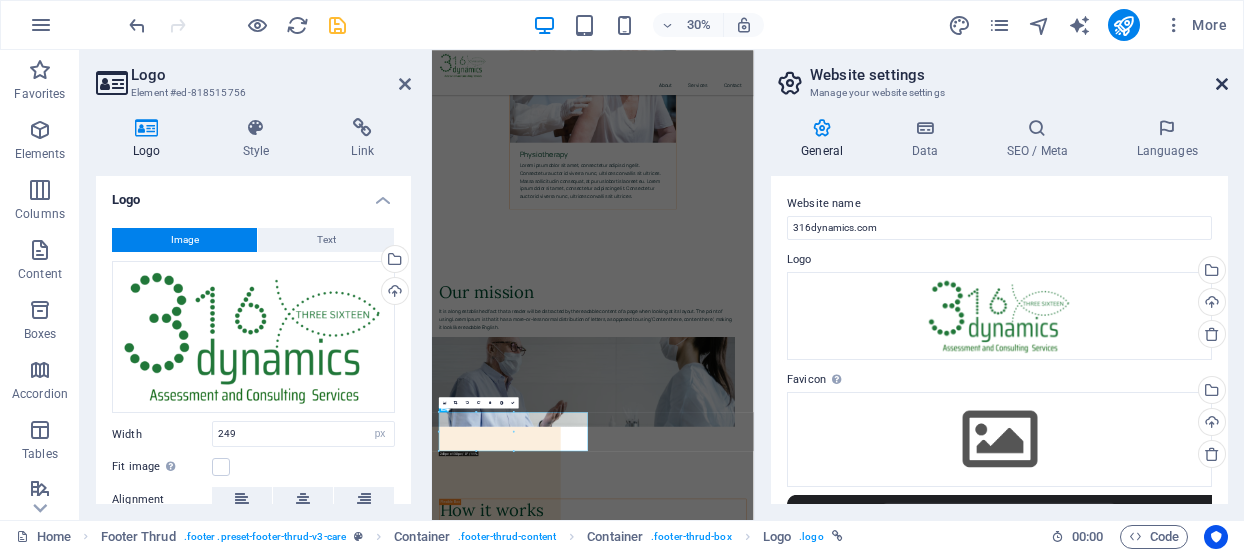 click at bounding box center [1222, 84] 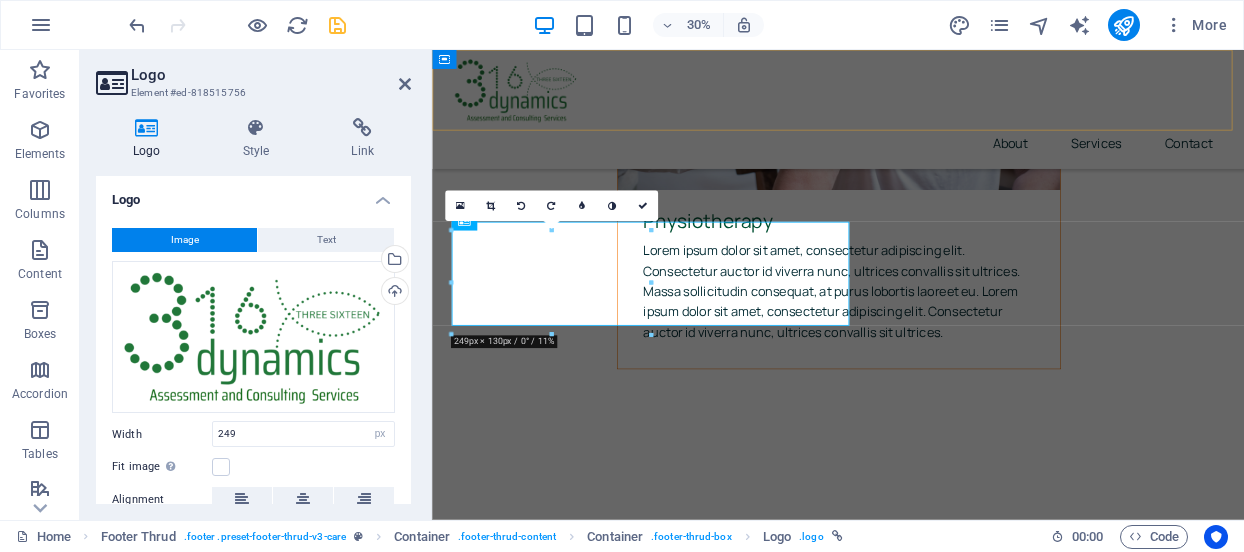 scroll, scrollTop: 7930, scrollLeft: 0, axis: vertical 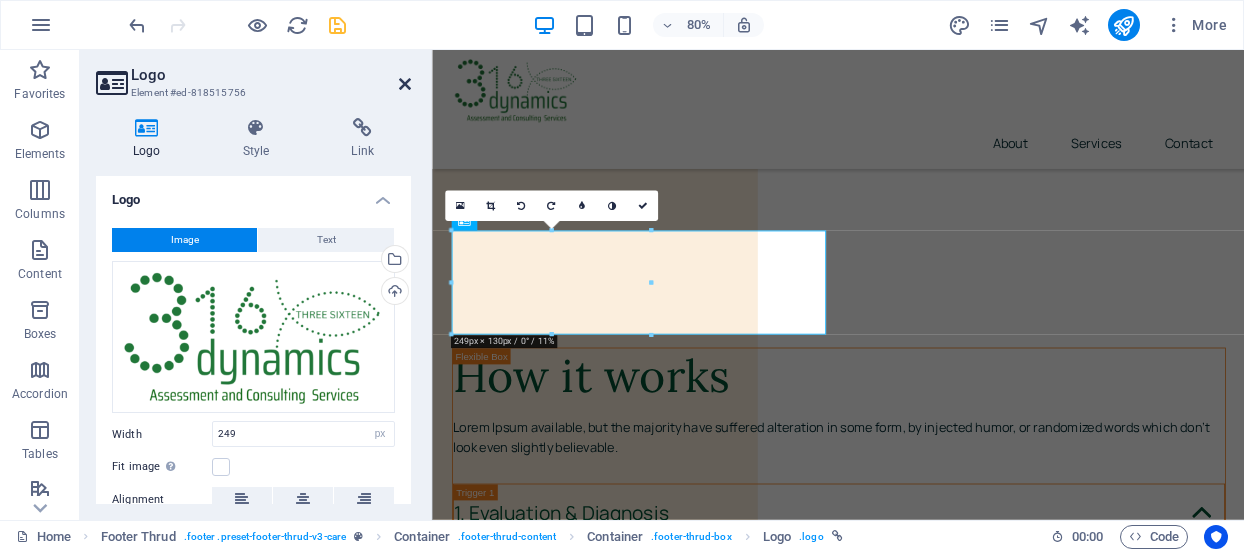 click at bounding box center (405, 84) 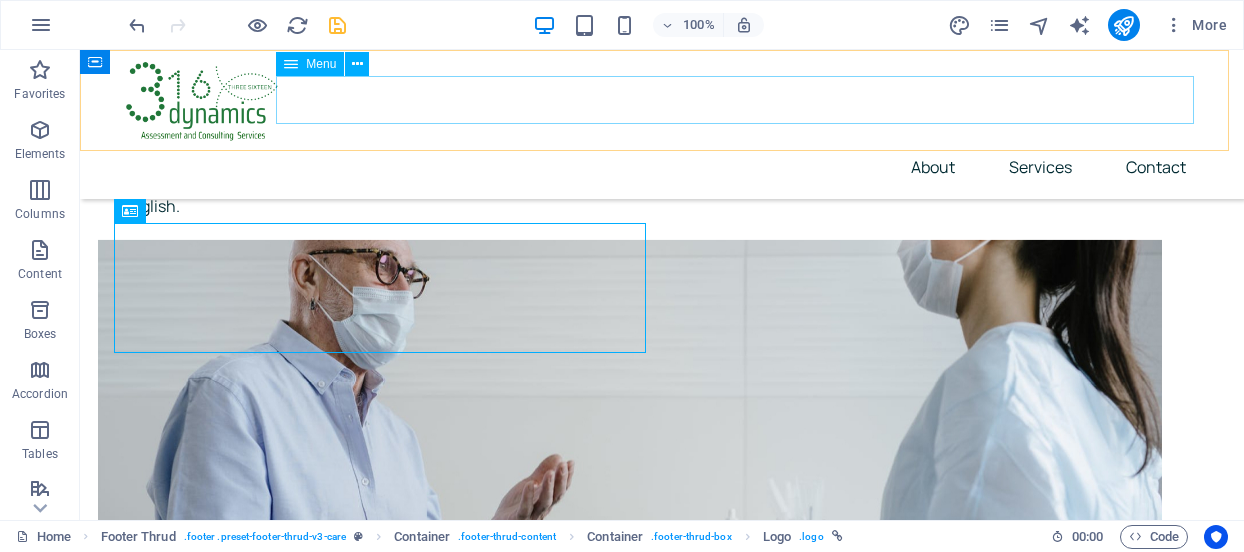 scroll, scrollTop: 7808, scrollLeft: 0, axis: vertical 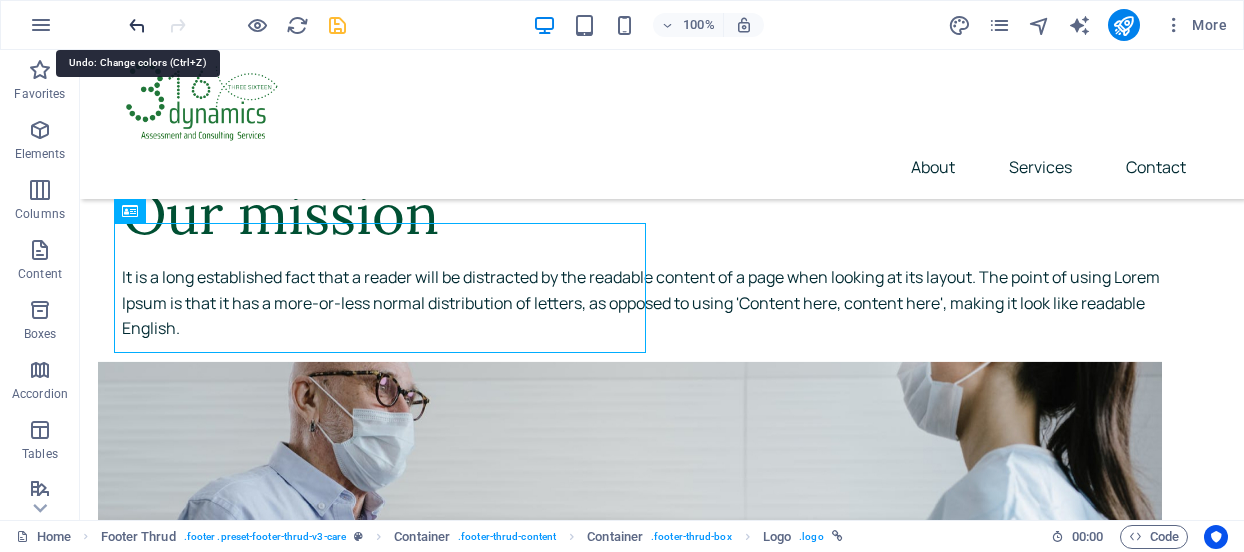 click at bounding box center [137, 25] 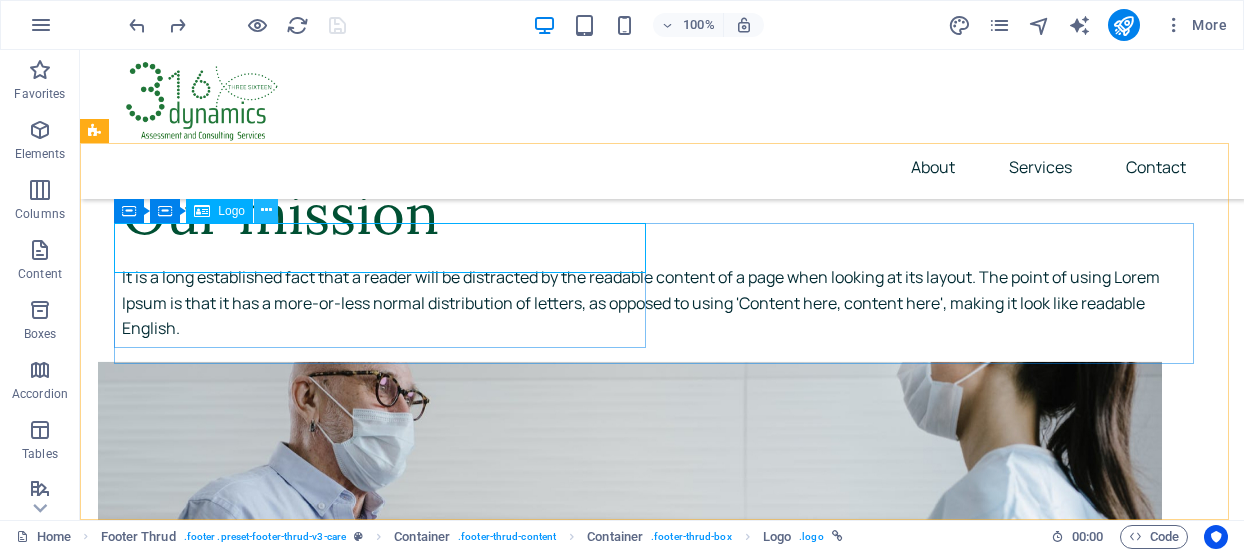 click at bounding box center (266, 210) 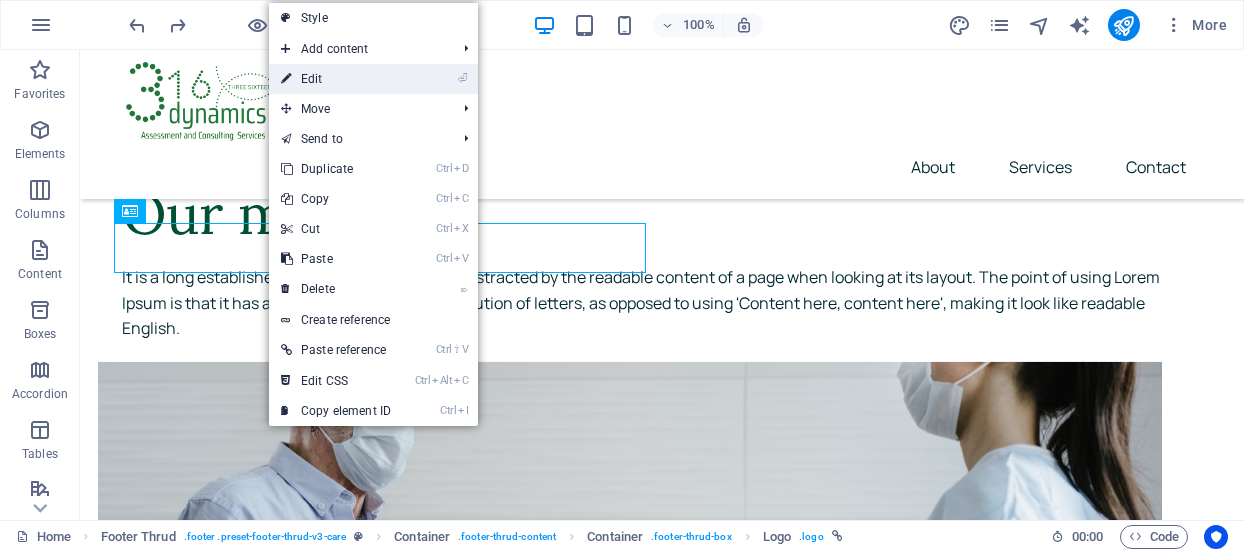 click on "⏎  Edit" at bounding box center (336, 79) 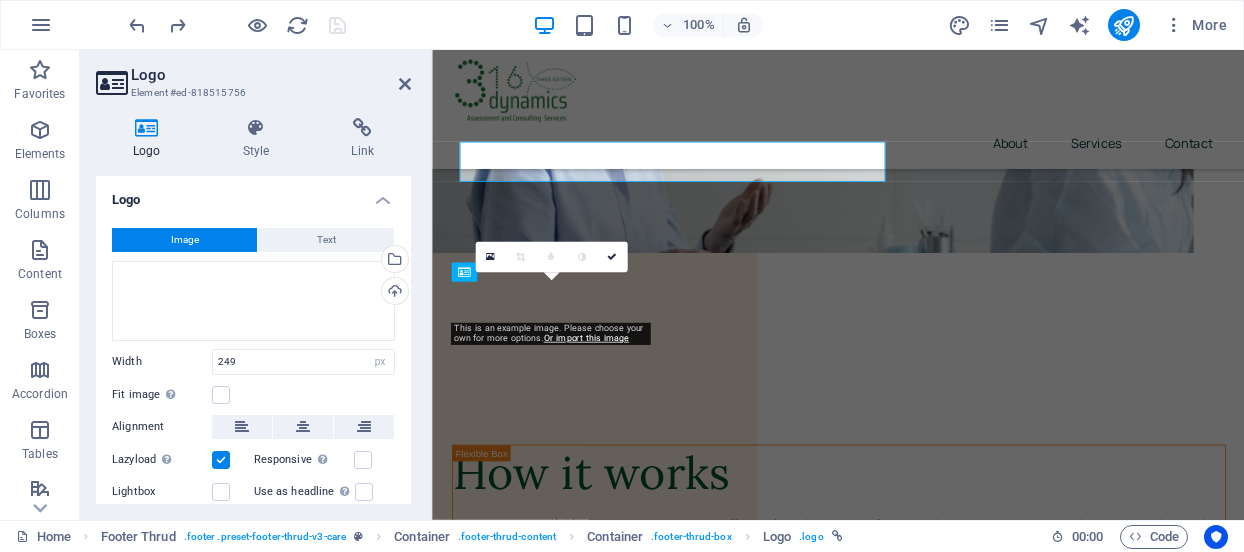 scroll, scrollTop: 7866, scrollLeft: 0, axis: vertical 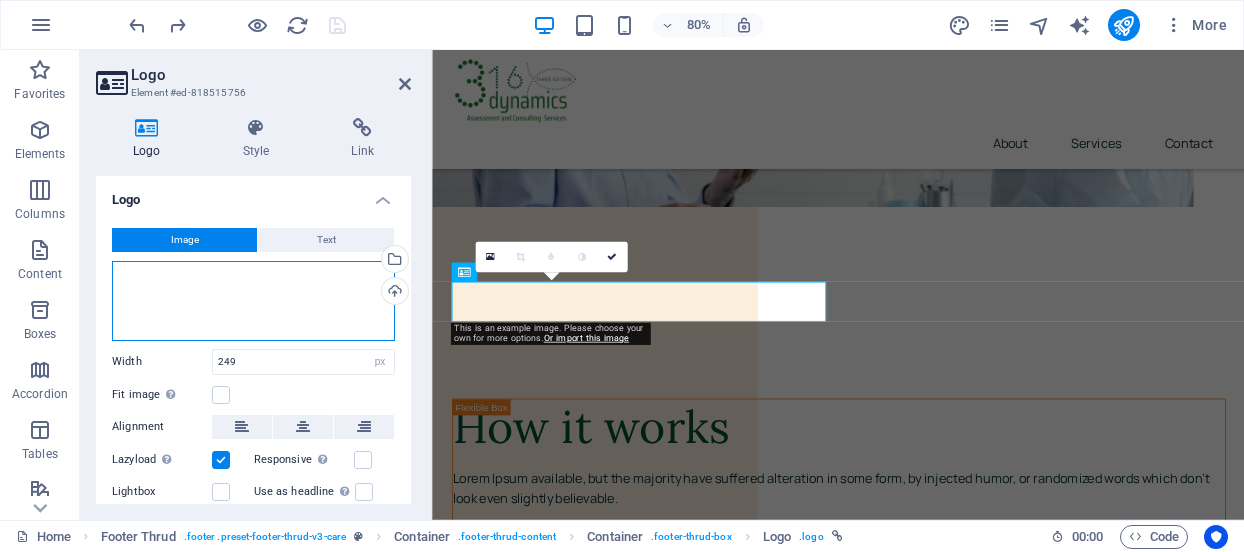 click on "Drag files here, click to choose files or select files from Files or our free stock photos & videos" at bounding box center (253, 301) 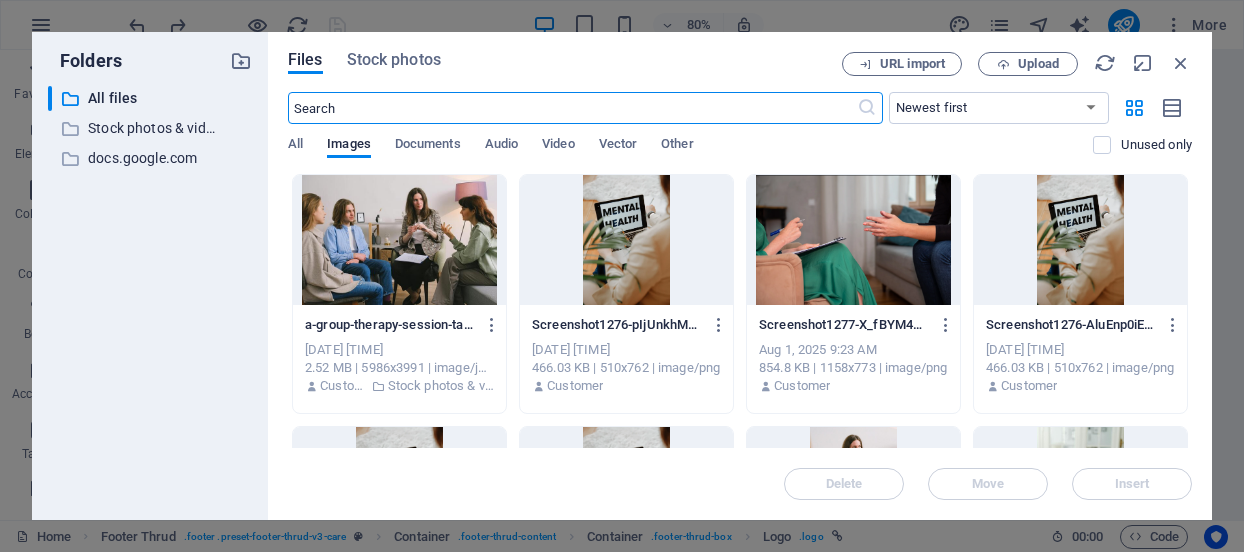 scroll, scrollTop: 6876, scrollLeft: 0, axis: vertical 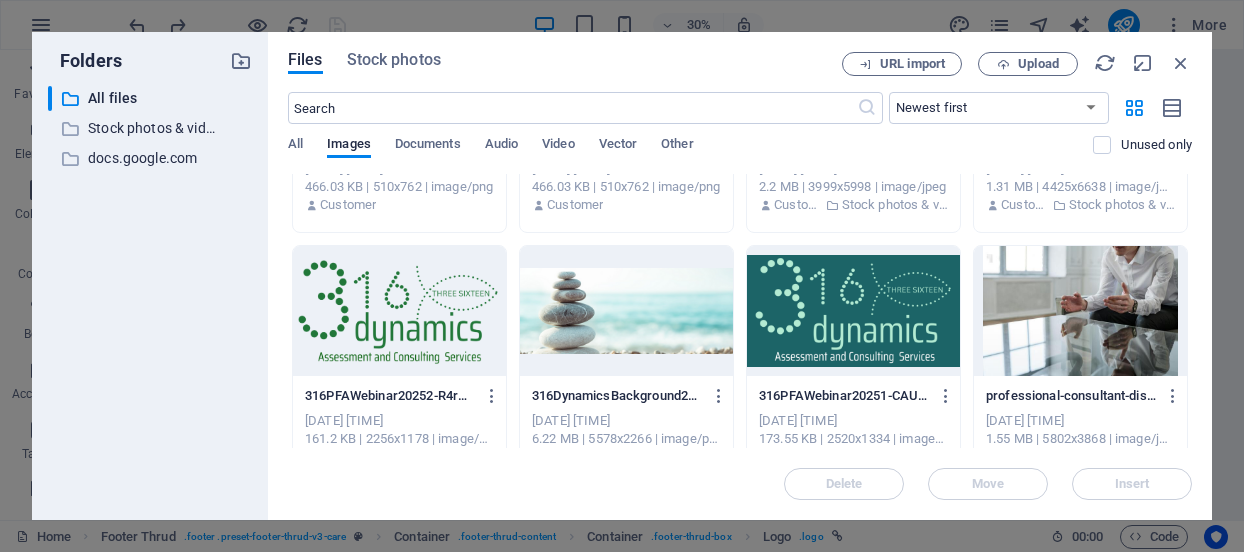 click at bounding box center (399, 311) 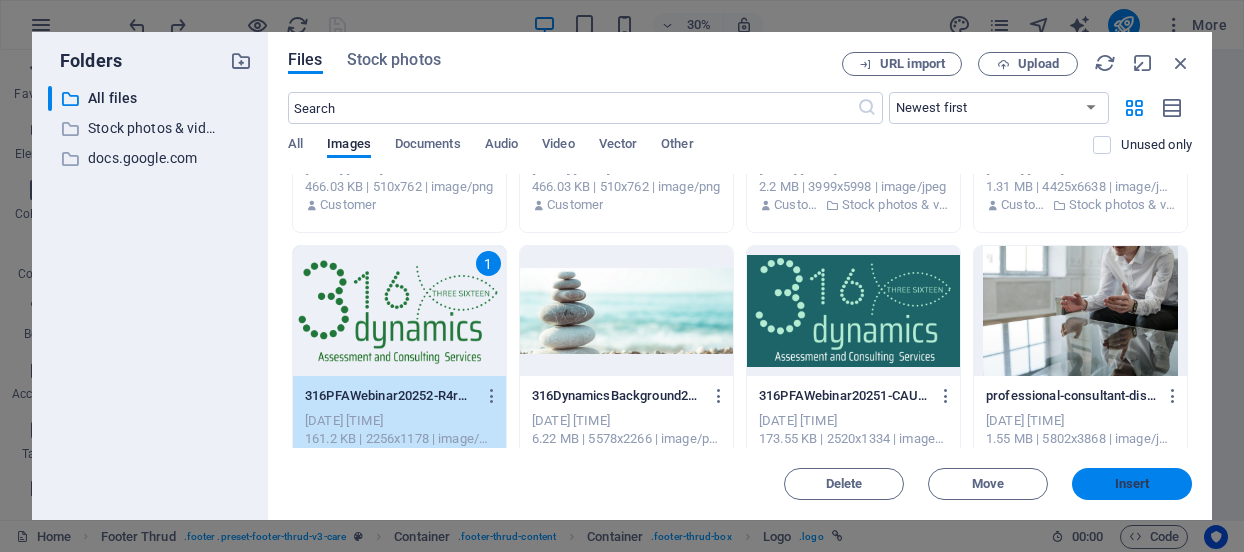 click on "Insert" at bounding box center [1132, 484] 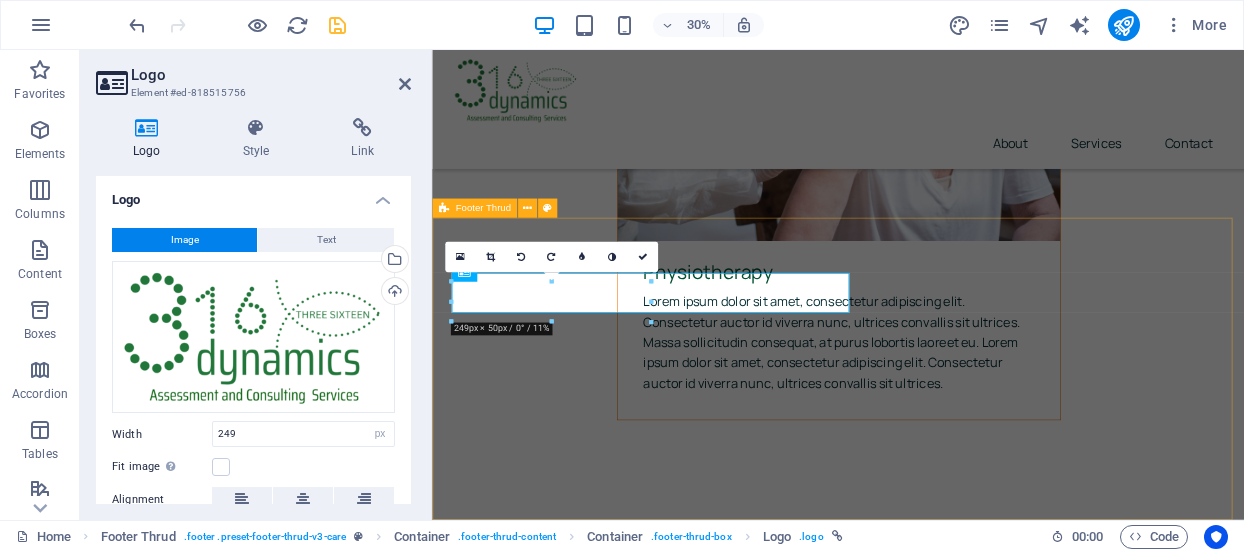 scroll, scrollTop: 7930, scrollLeft: 0, axis: vertical 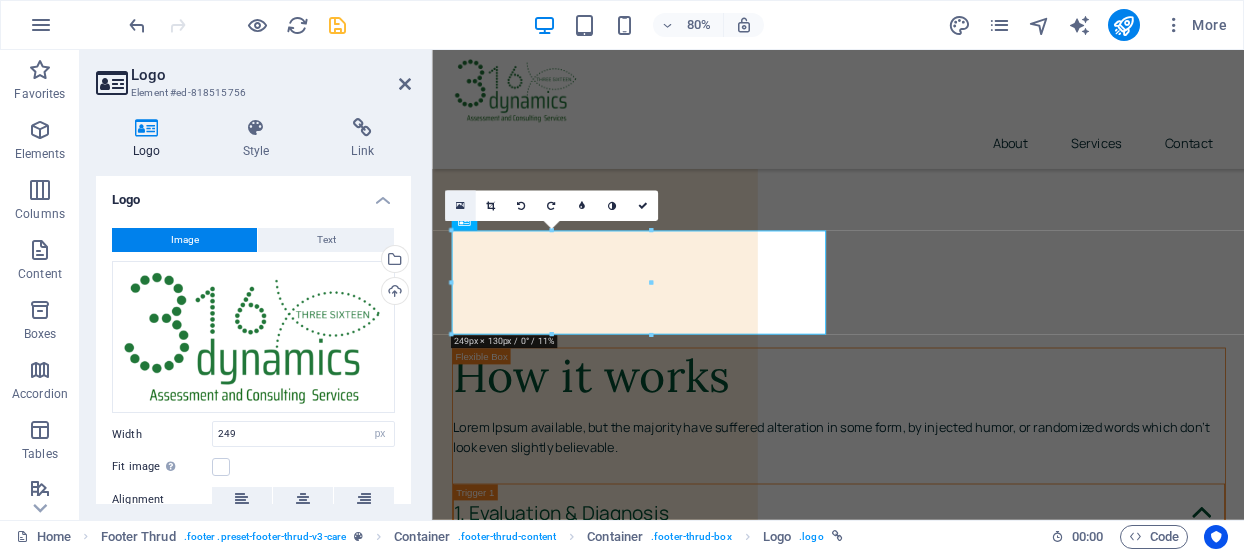 click at bounding box center [459, 206] 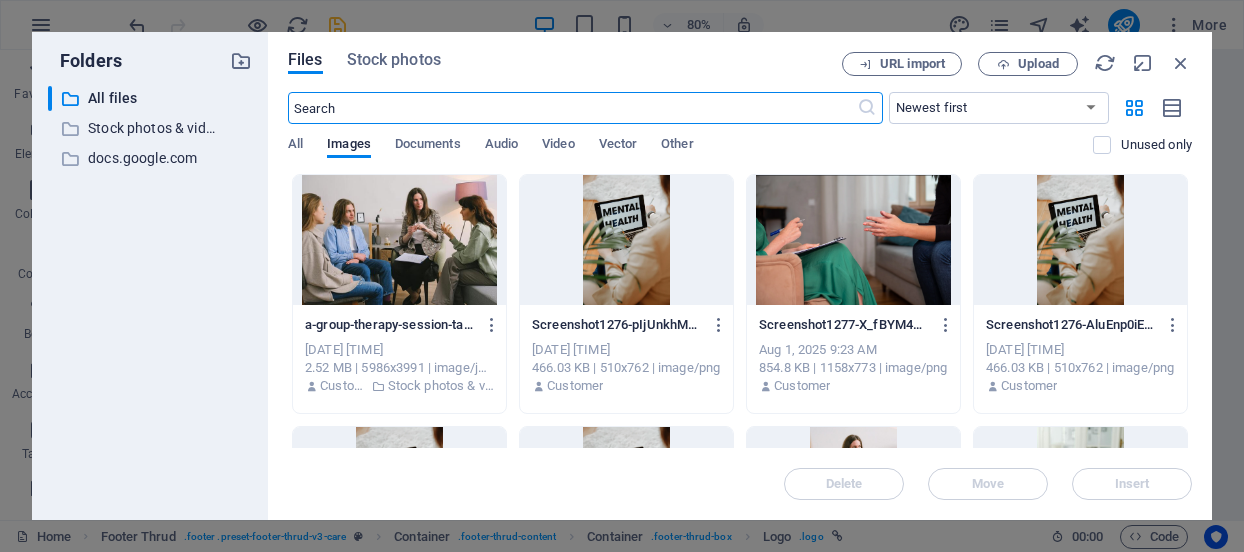 scroll, scrollTop: 6940, scrollLeft: 0, axis: vertical 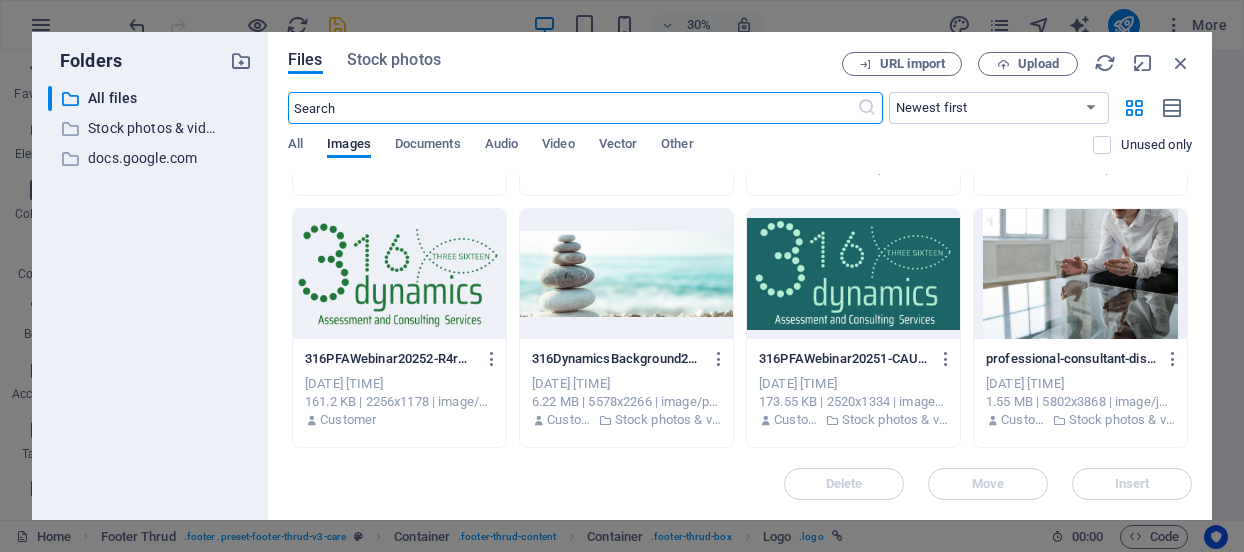 click at bounding box center (853, 274) 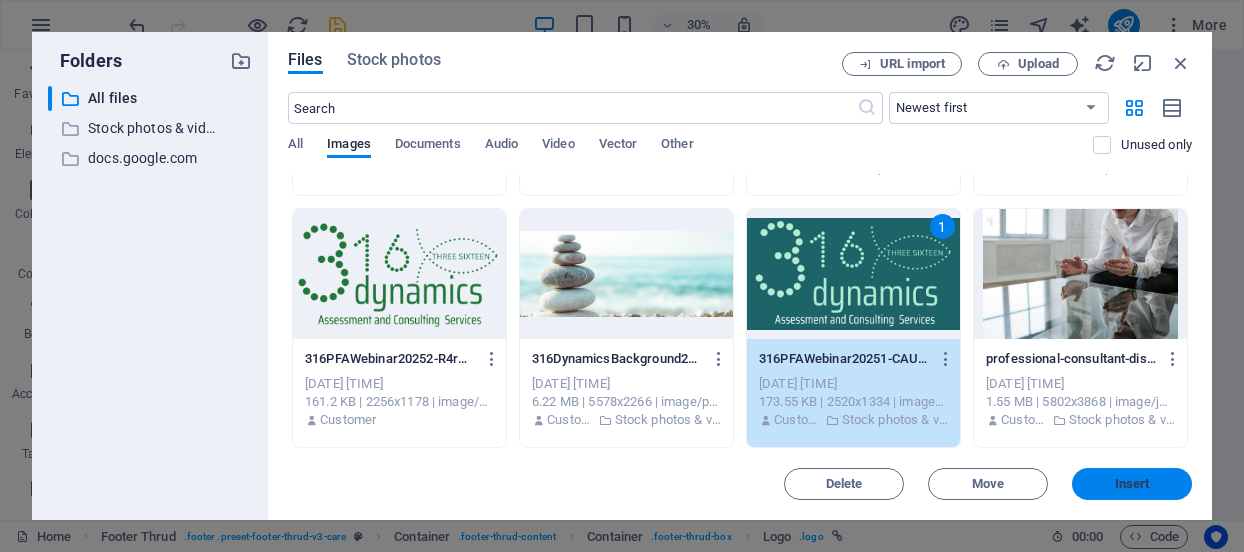 click on "Insert" at bounding box center [1132, 484] 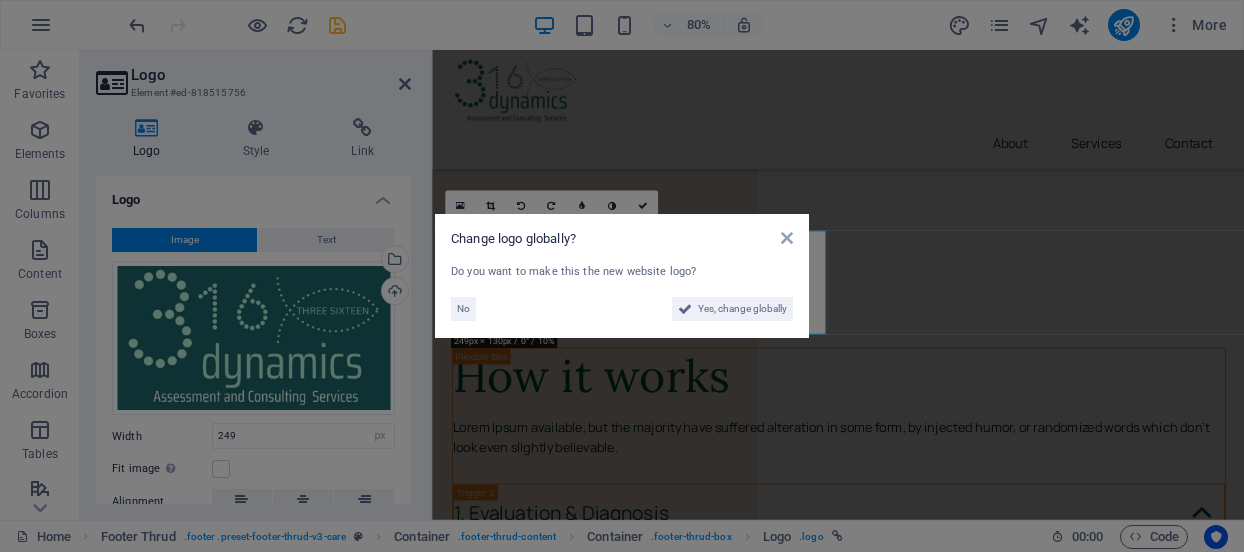 scroll, scrollTop: 7866, scrollLeft: 0, axis: vertical 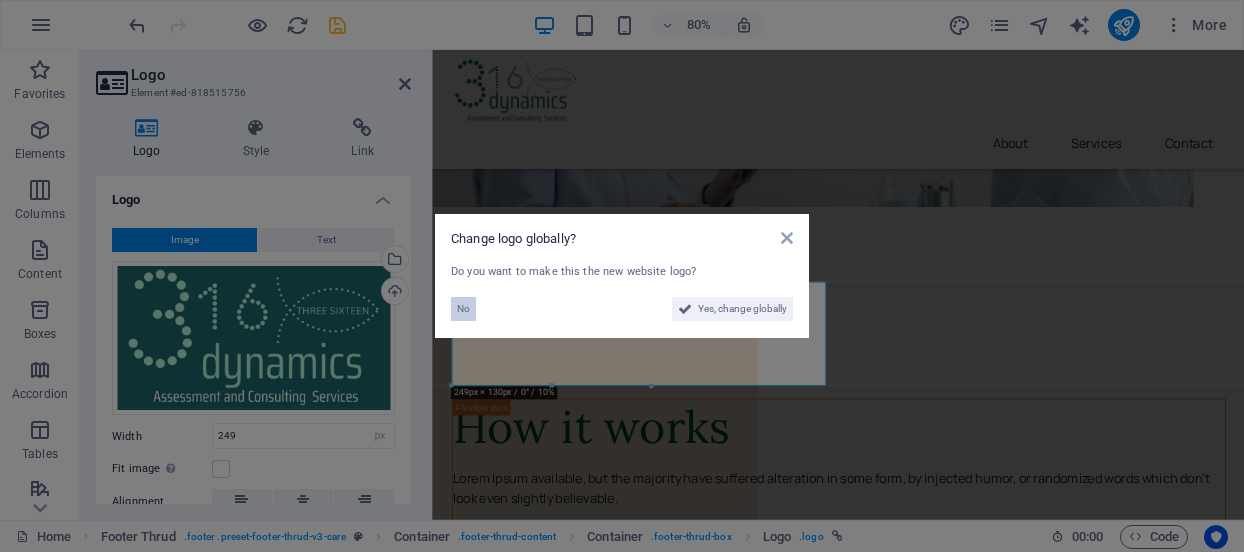 click on "No" at bounding box center [463, 309] 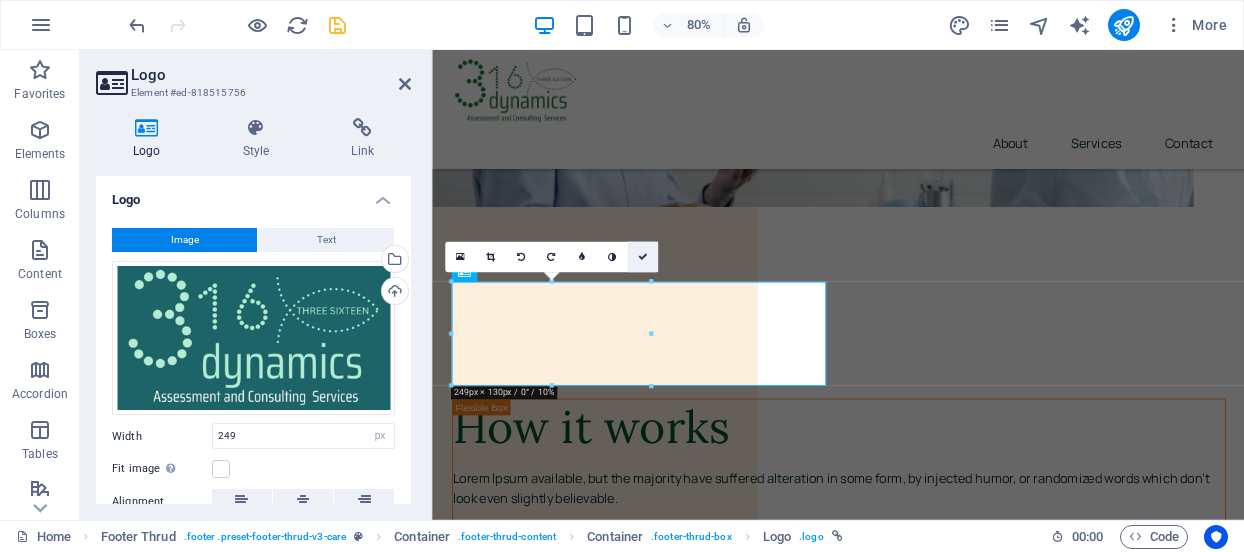 click at bounding box center [642, 258] 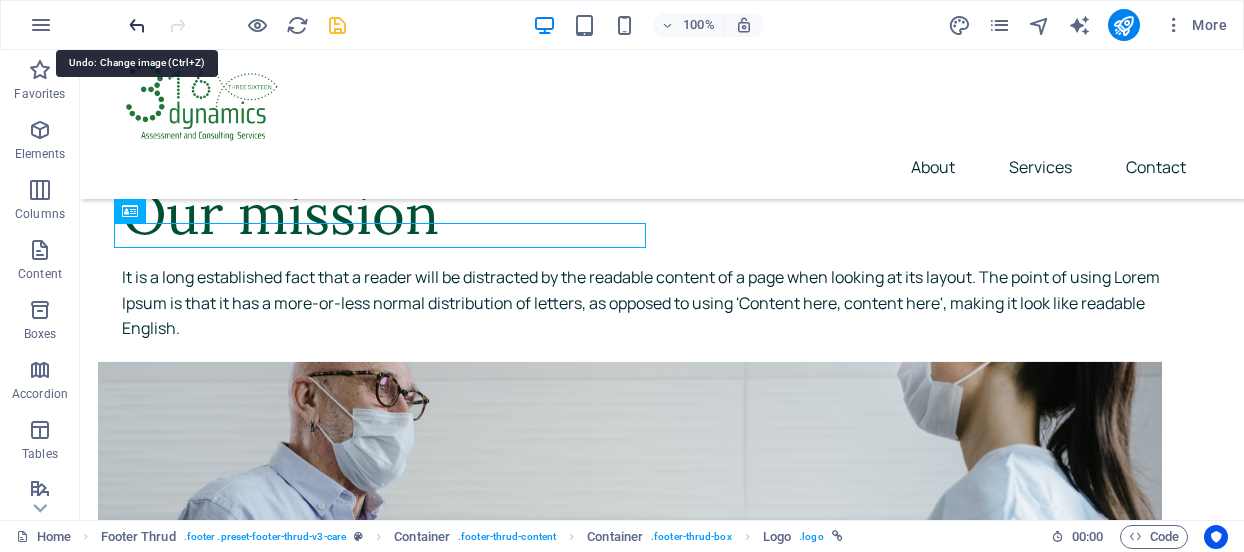 click at bounding box center (137, 25) 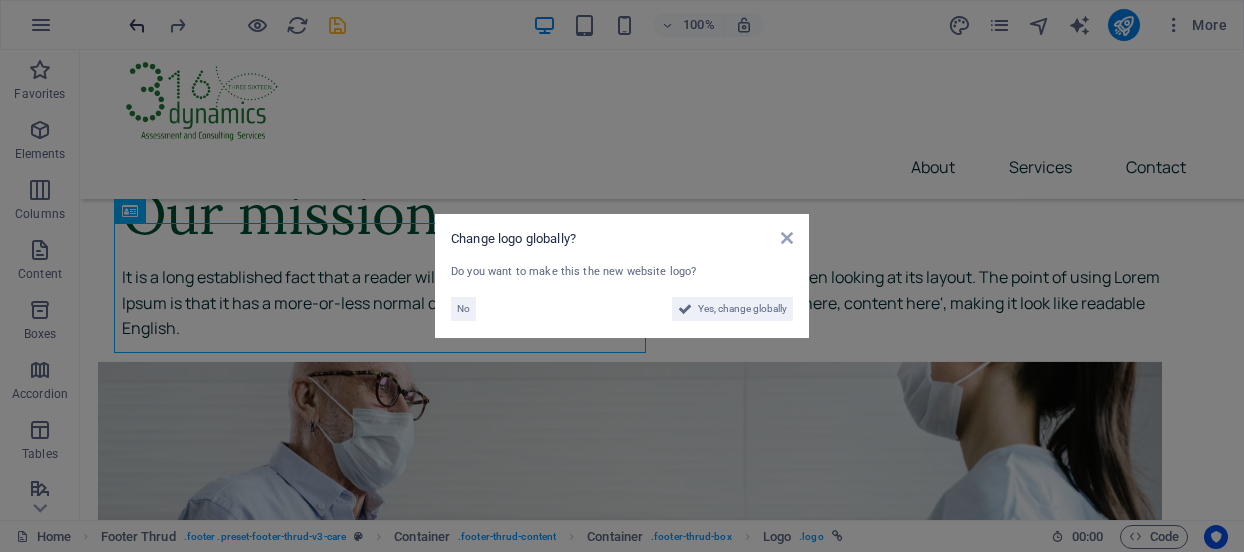click on "Change logo globally? Do you want to make this the new website logo? No Yes, change globally" at bounding box center (622, 276) 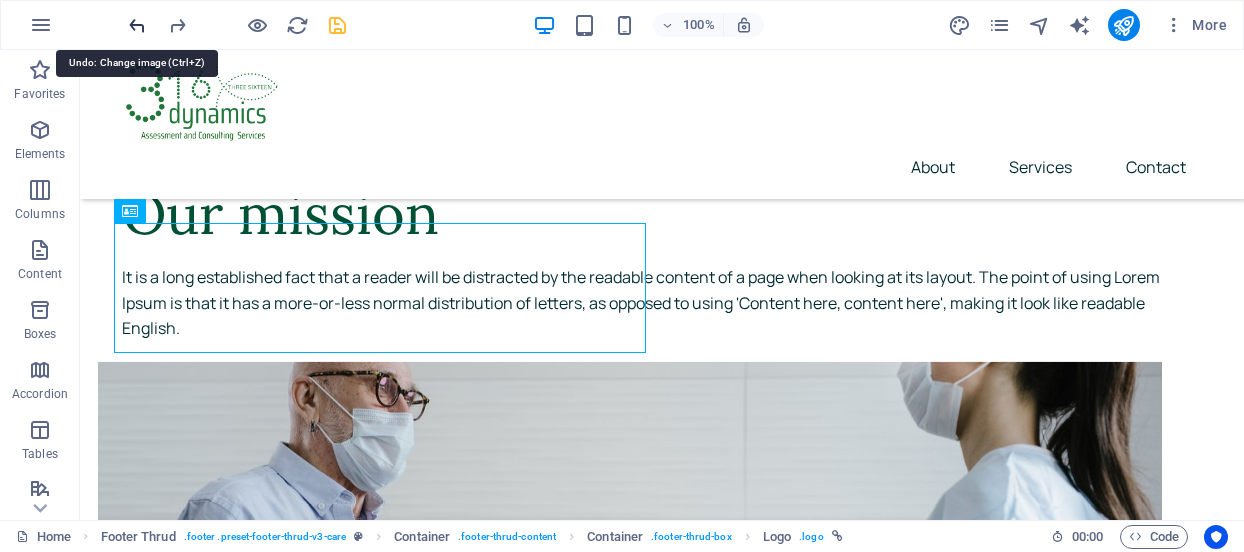 click at bounding box center (137, 25) 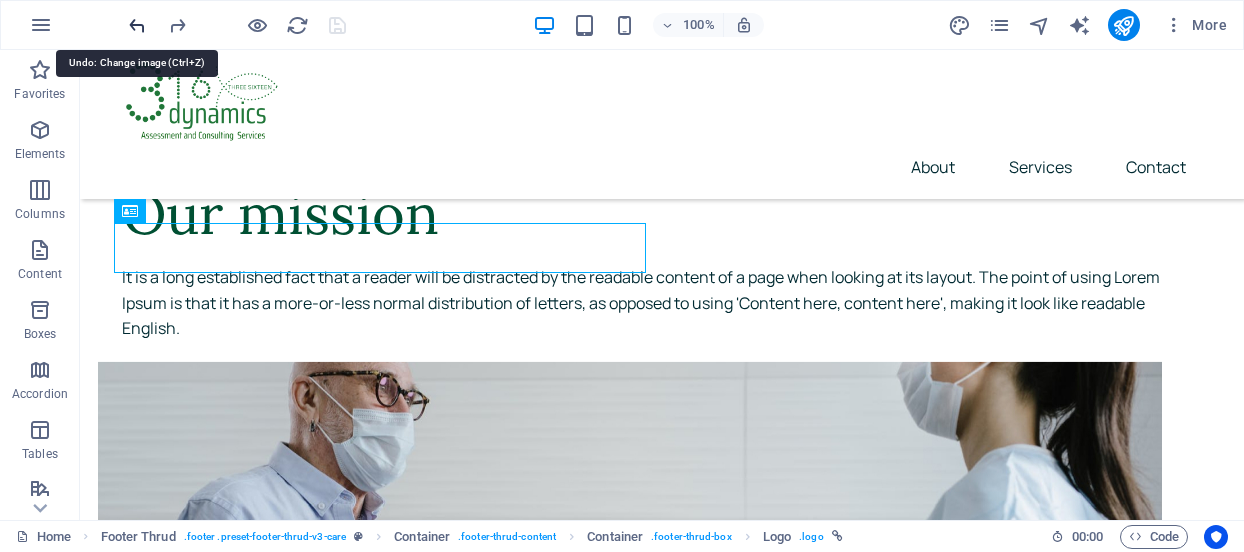 click at bounding box center (137, 25) 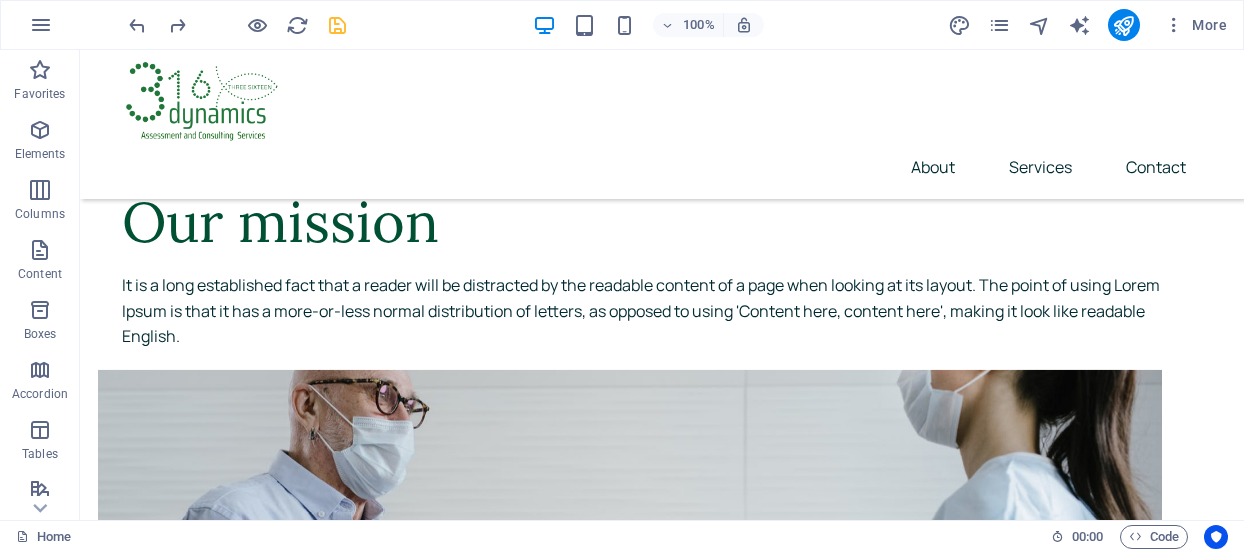 scroll, scrollTop: 7808, scrollLeft: 0, axis: vertical 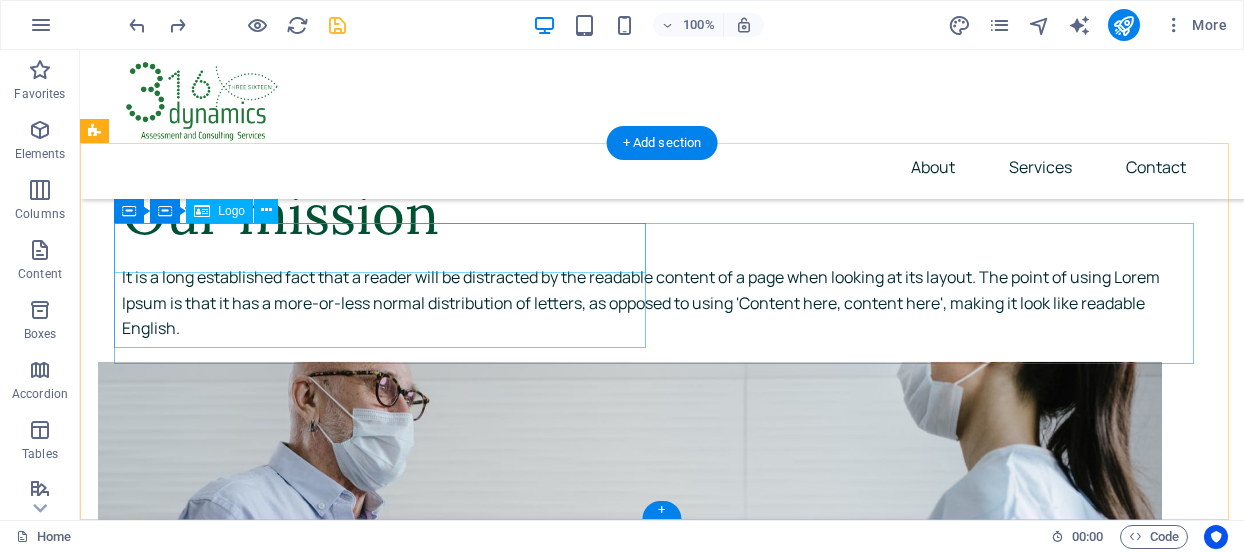 click at bounding box center [388, 8106] 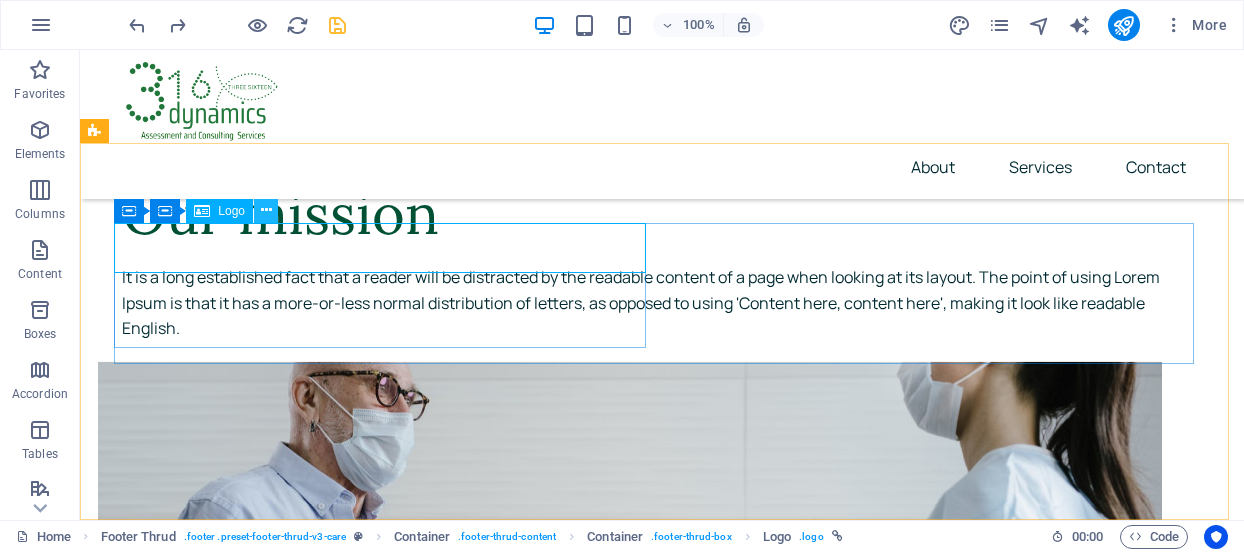 click at bounding box center (266, 210) 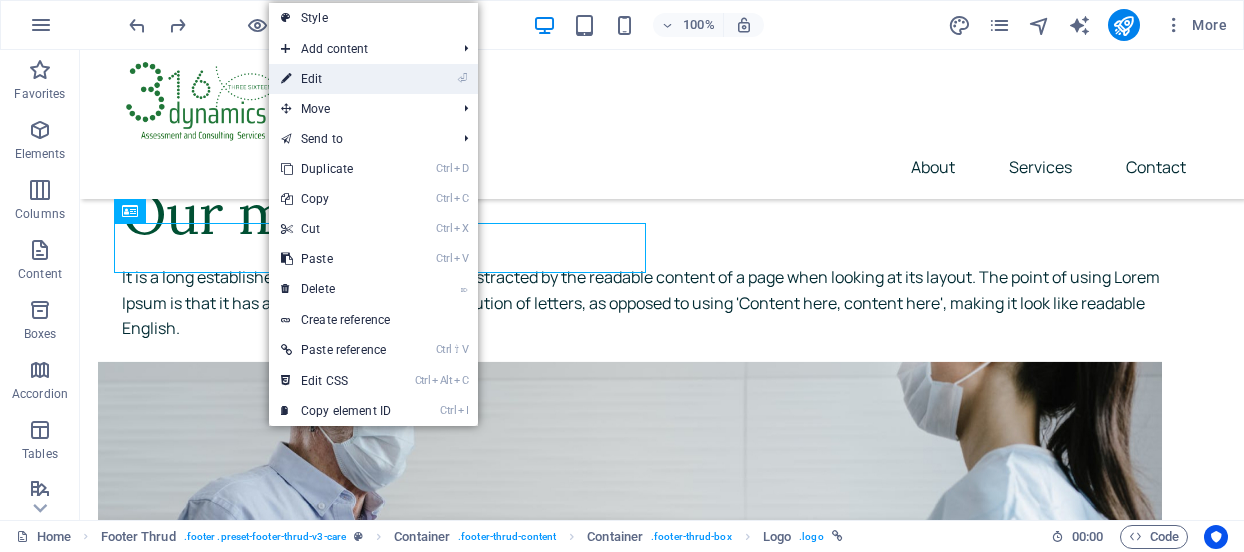 click on "⏎  Edit" at bounding box center [336, 79] 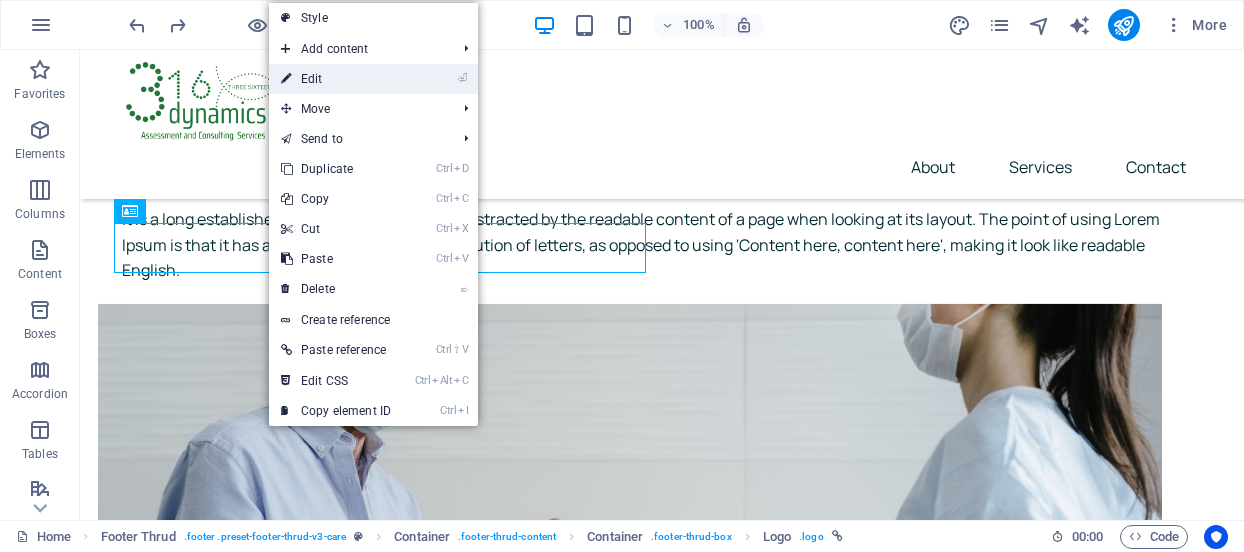 select on "px" 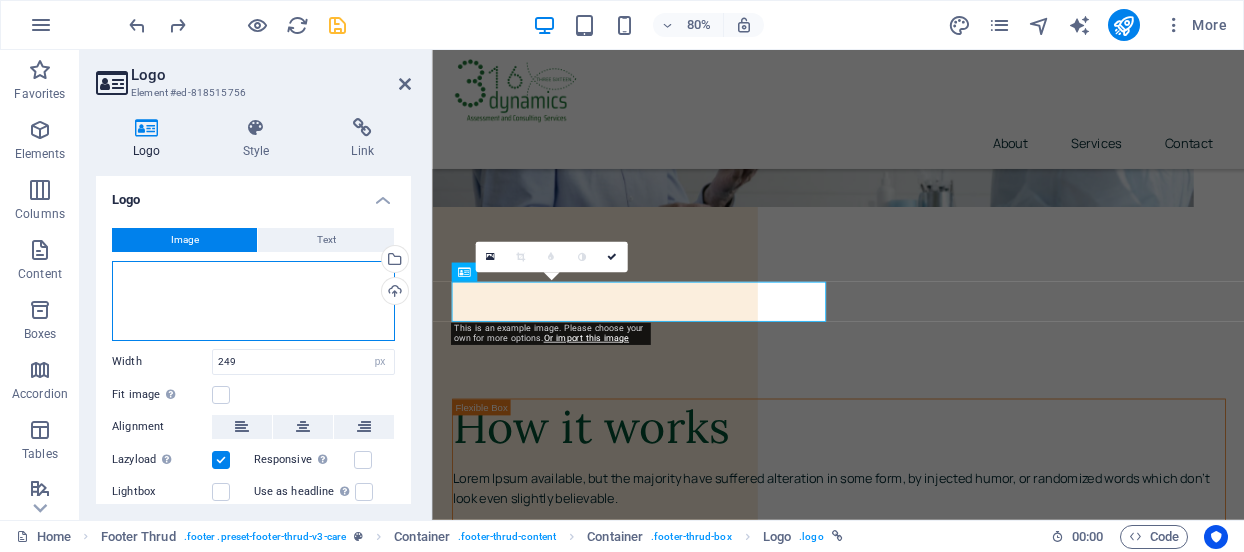 click on "Drag files here, click to choose files or select files from Files or our free stock photos & videos" at bounding box center [253, 301] 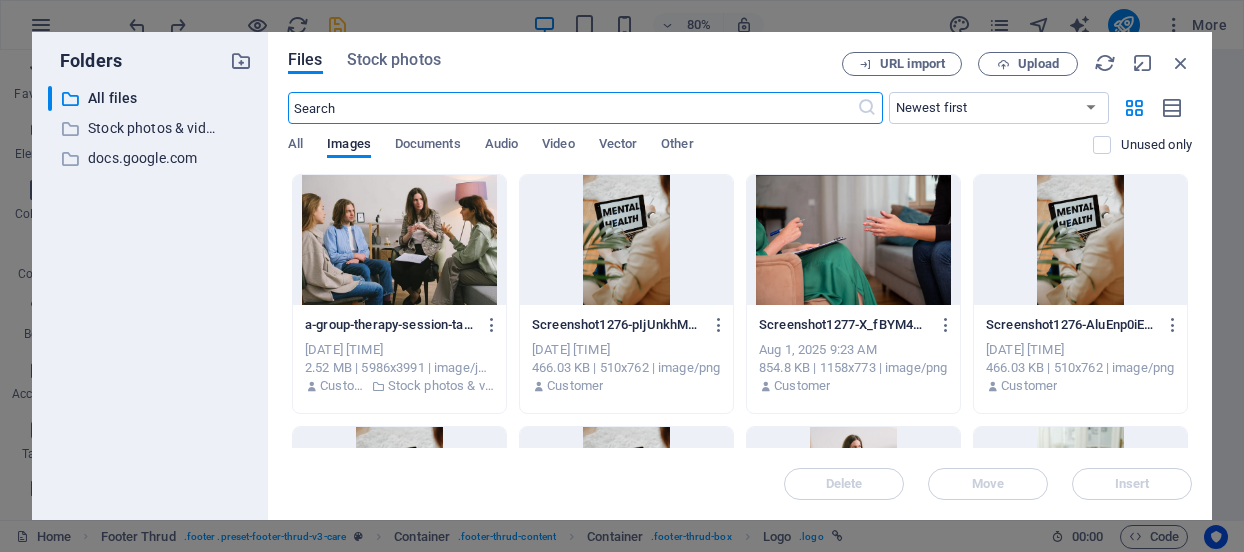 scroll, scrollTop: 6876, scrollLeft: 0, axis: vertical 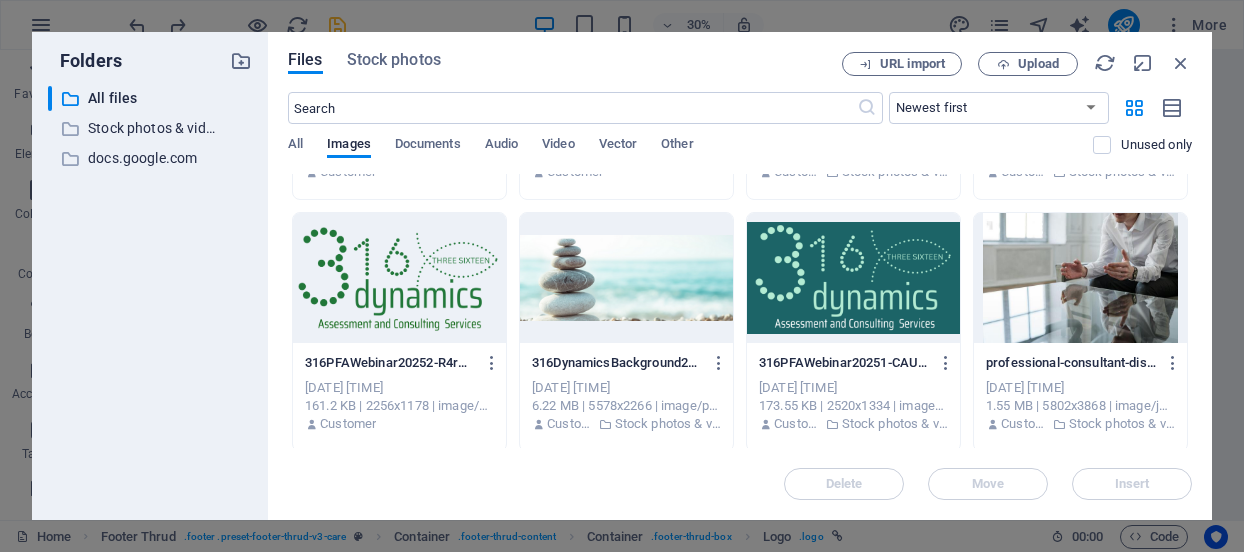 click at bounding box center (399, 278) 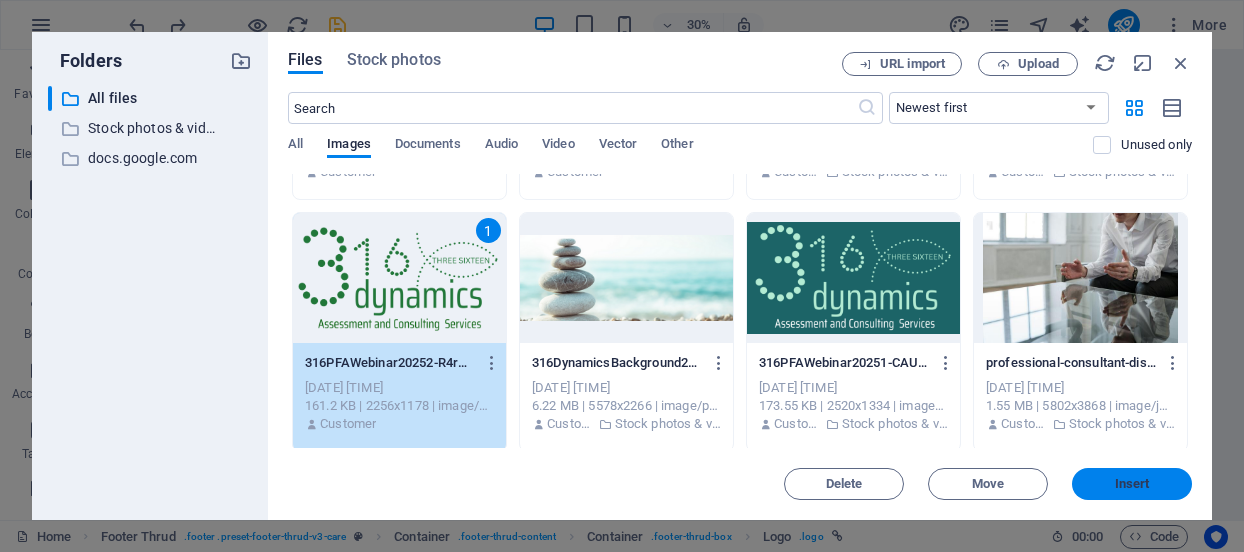 click on "Insert" at bounding box center (1132, 484) 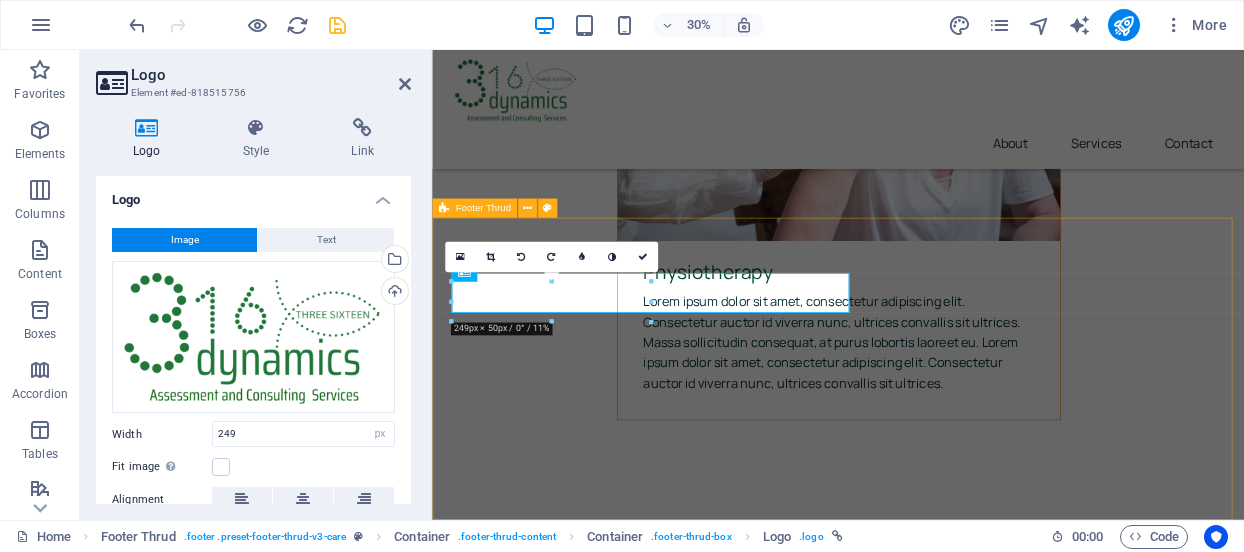 scroll, scrollTop: 7930, scrollLeft: 0, axis: vertical 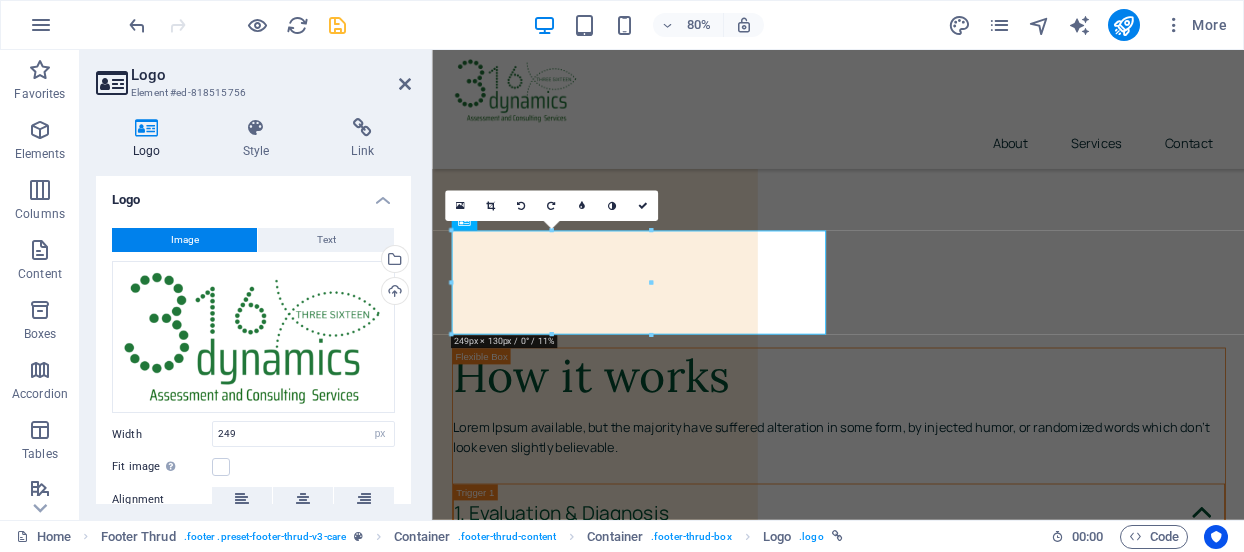 drag, startPoint x: 412, startPoint y: 344, endPoint x: 409, endPoint y: 384, distance: 40.112343 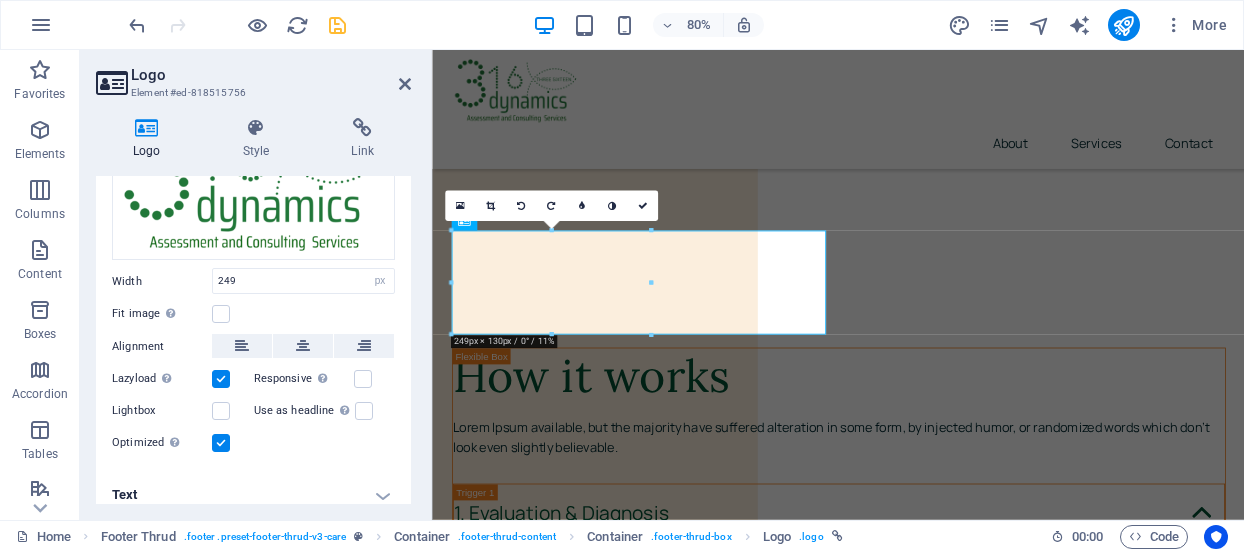 scroll, scrollTop: 165, scrollLeft: 0, axis: vertical 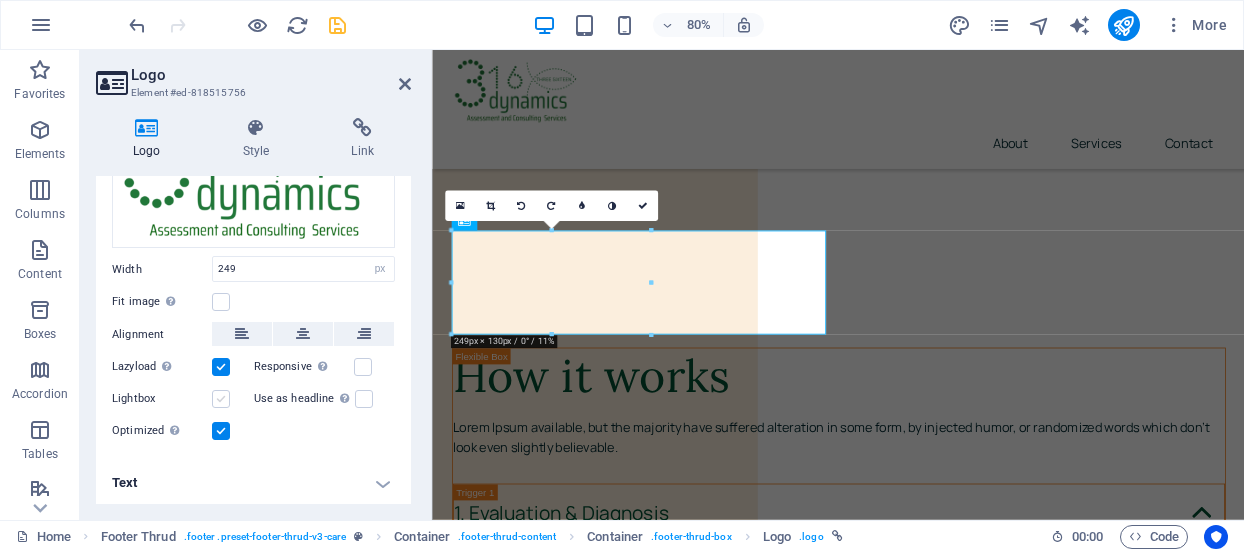 click at bounding box center (221, 399) 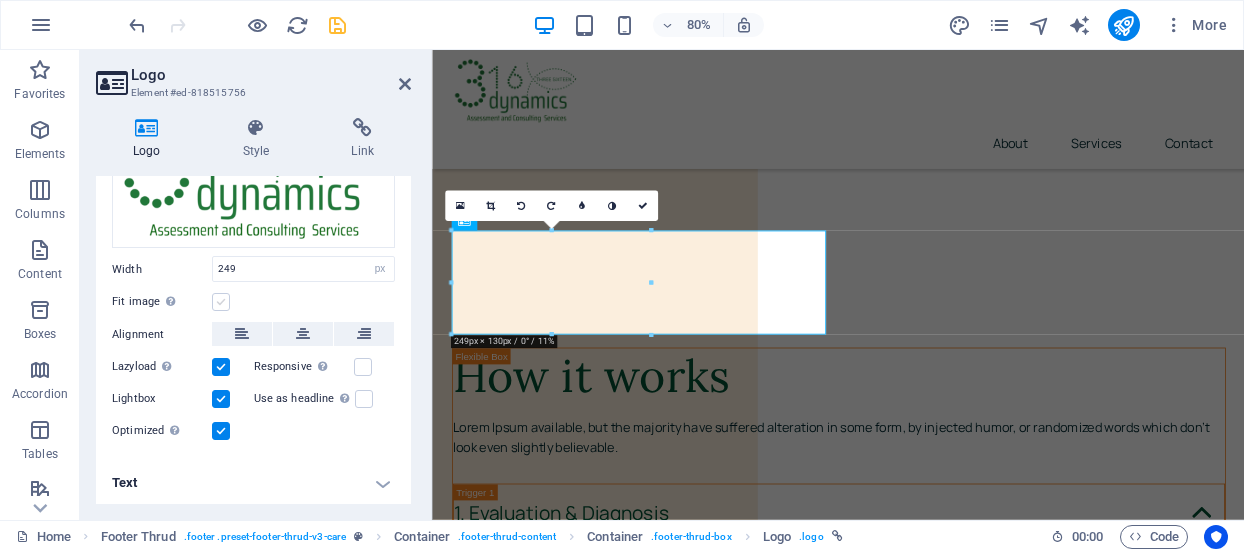 click at bounding box center [221, 302] 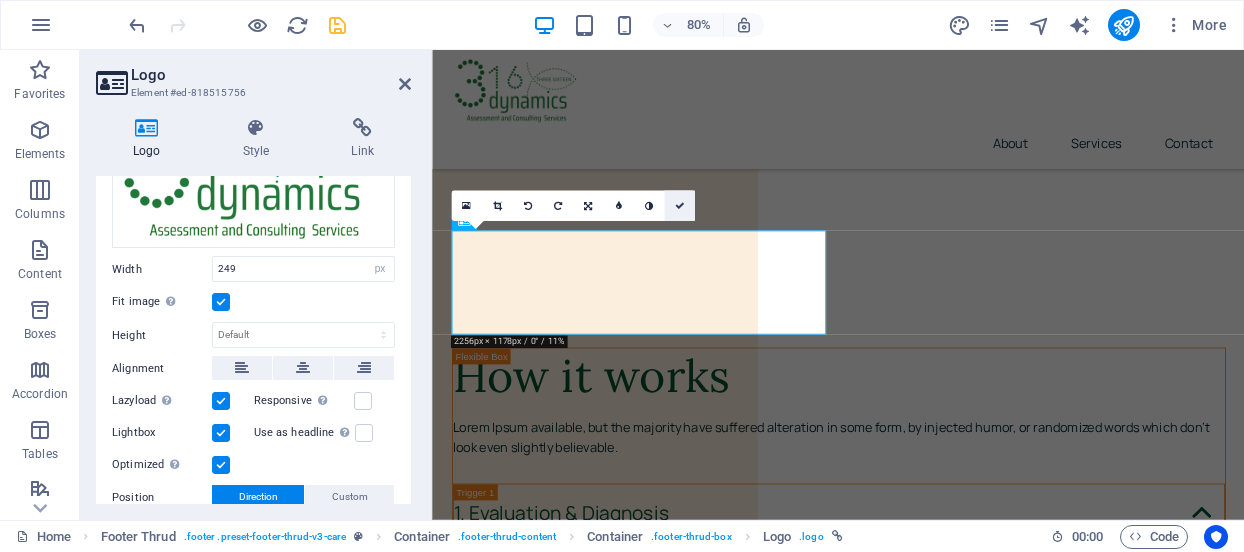 click at bounding box center (679, 207) 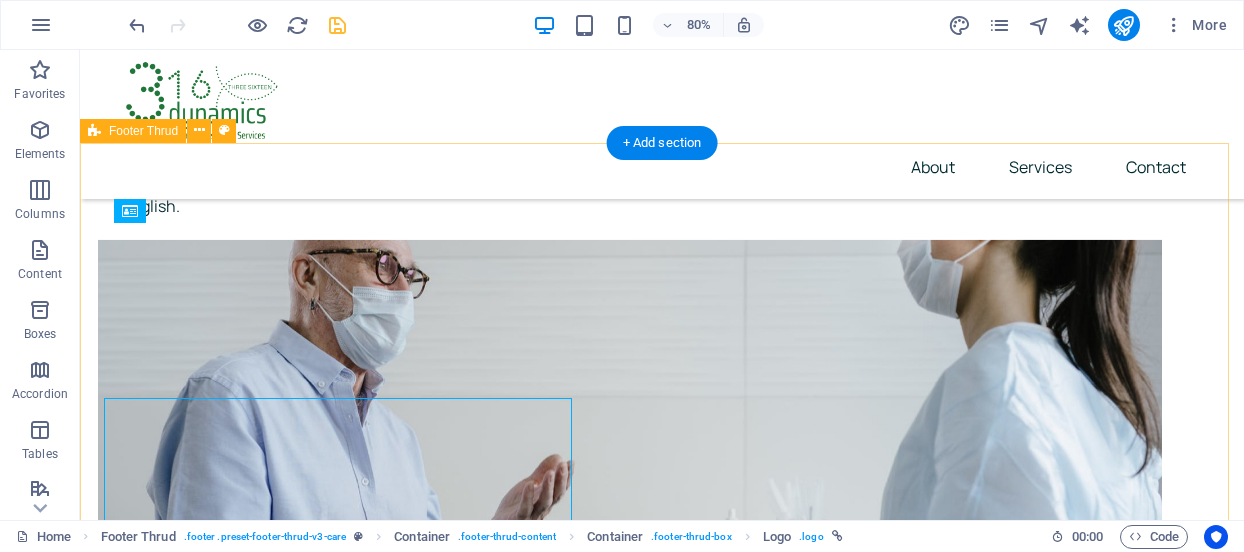 scroll, scrollTop: 7808, scrollLeft: 0, axis: vertical 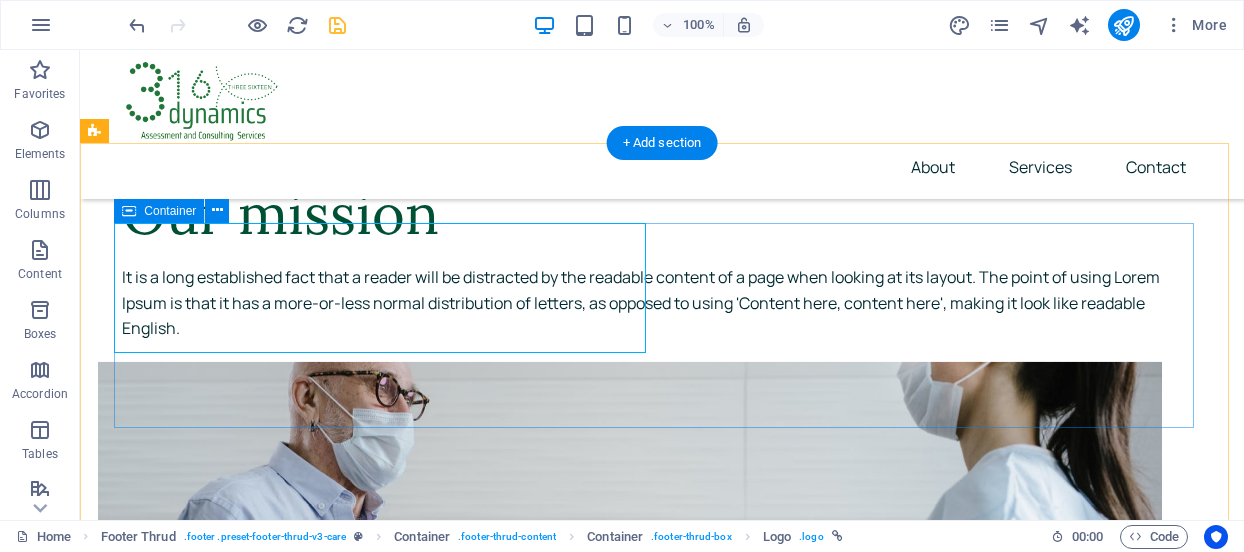 click on "It is a long established fact that a reader will be distracted by the readable content of a page when looking at its layout Home About Services Contact" at bounding box center (662, 8354) 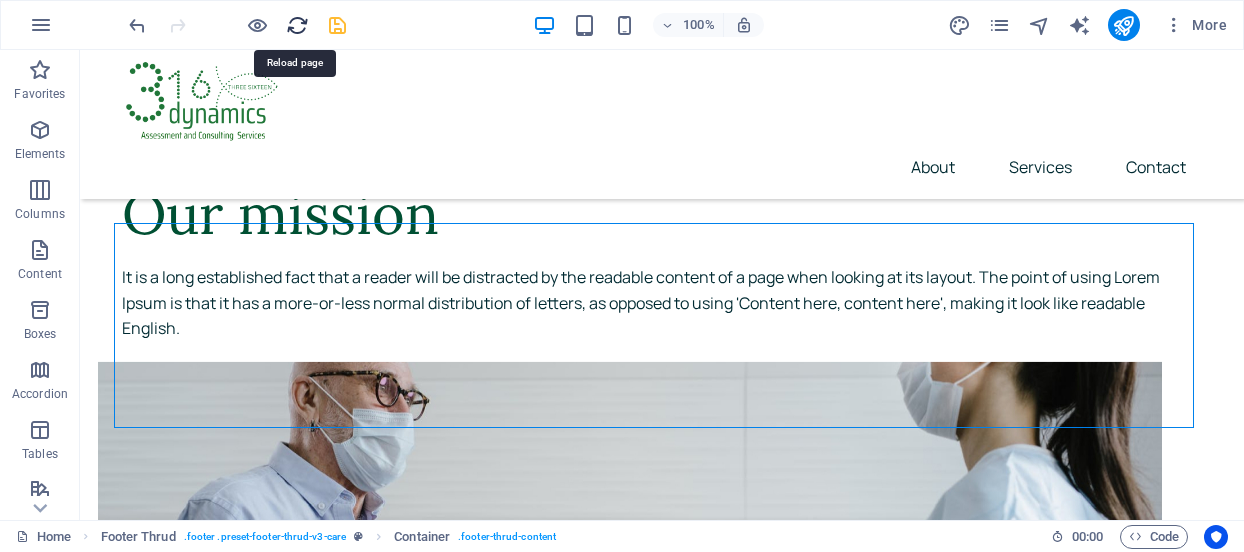 click at bounding box center (297, 25) 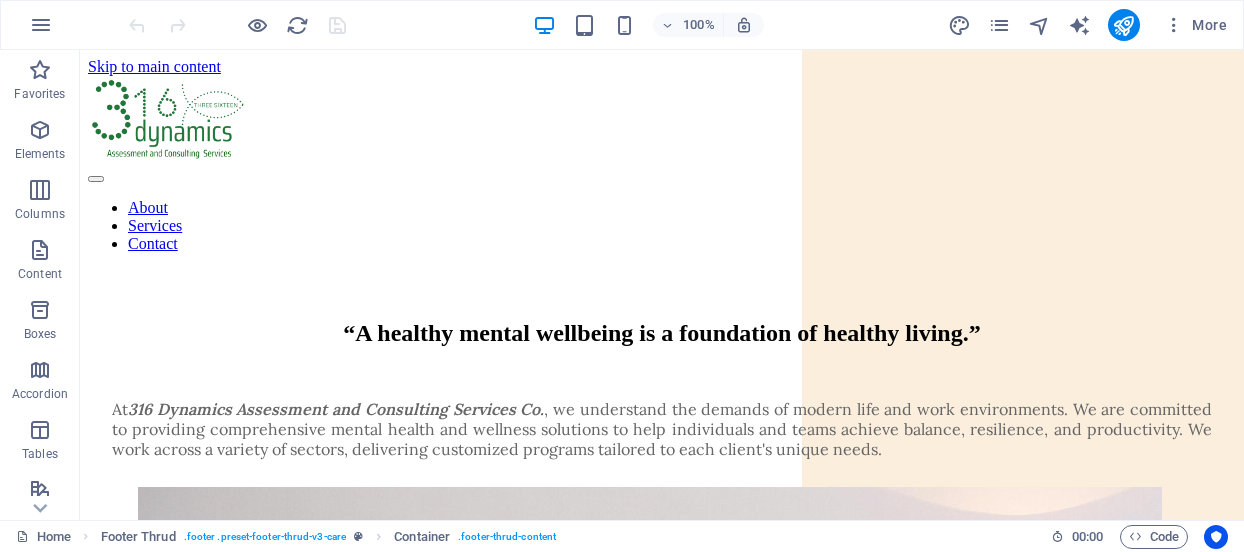 scroll, scrollTop: 0, scrollLeft: 0, axis: both 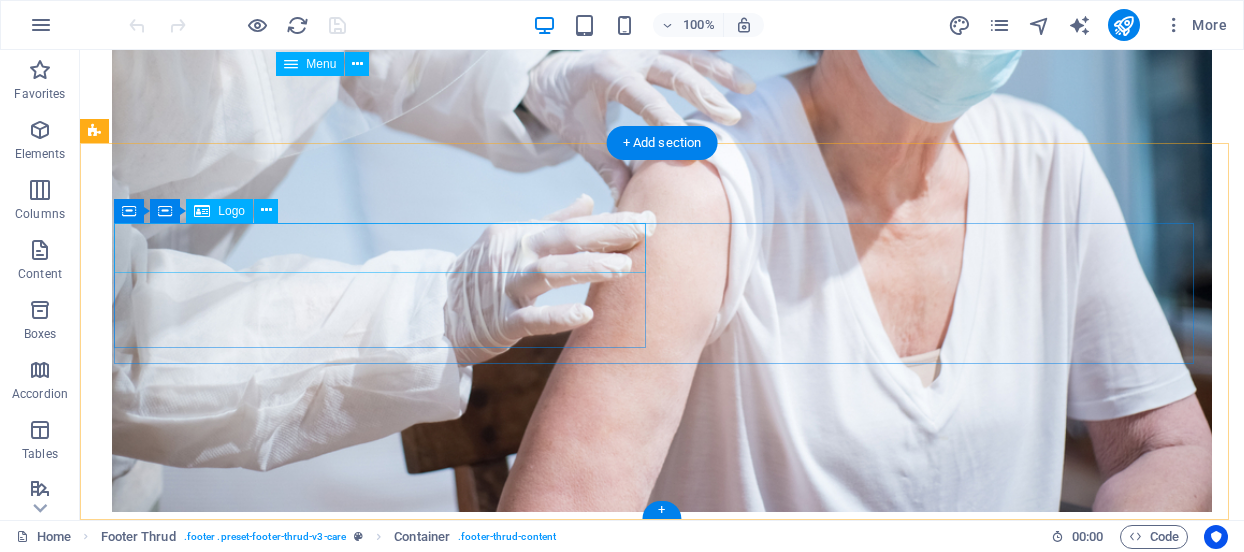 click at bounding box center (662, 14252) 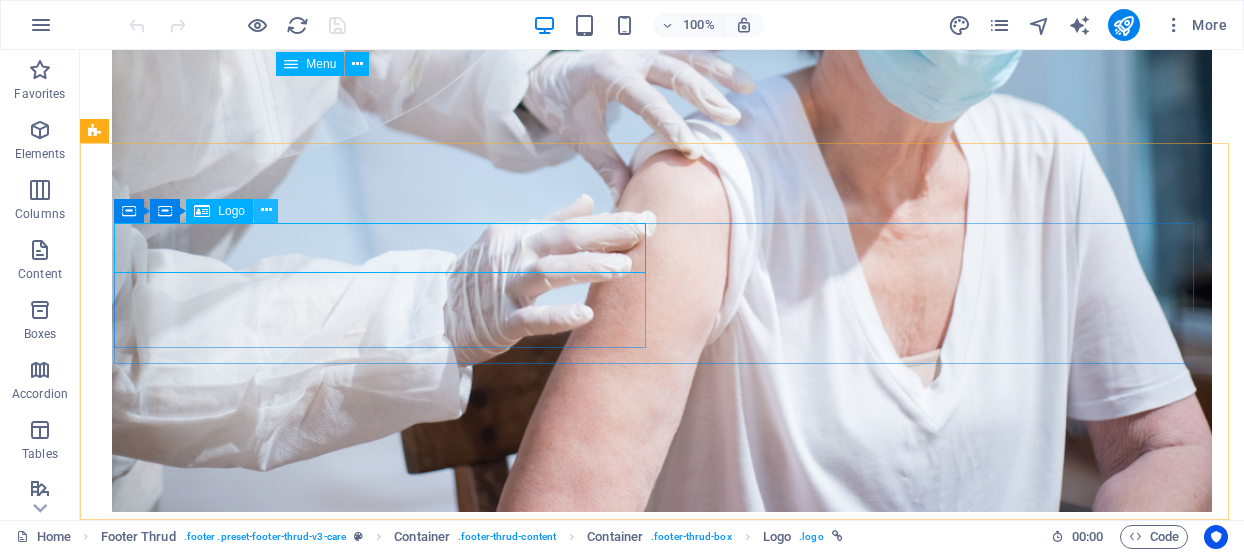 click at bounding box center [266, 210] 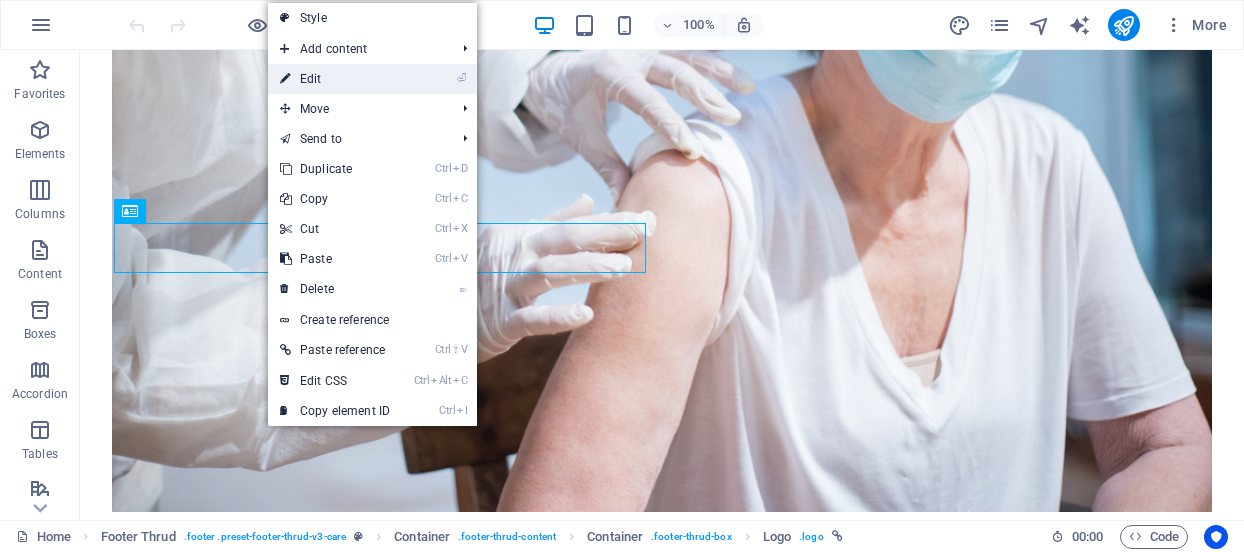 click on "⏎  Edit" at bounding box center [335, 79] 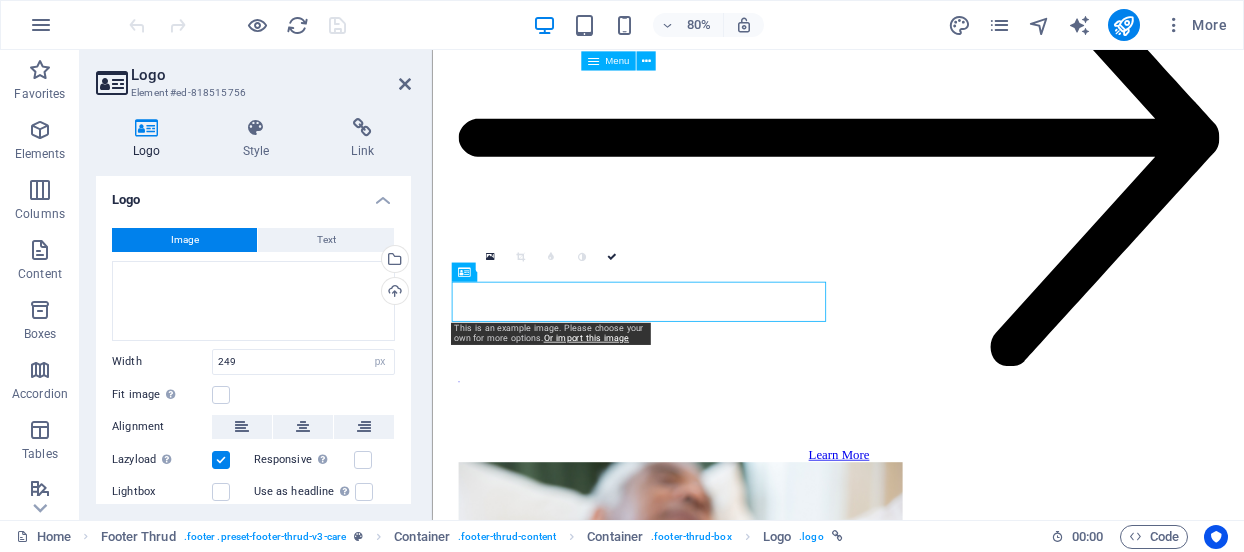 scroll, scrollTop: 7866, scrollLeft: 0, axis: vertical 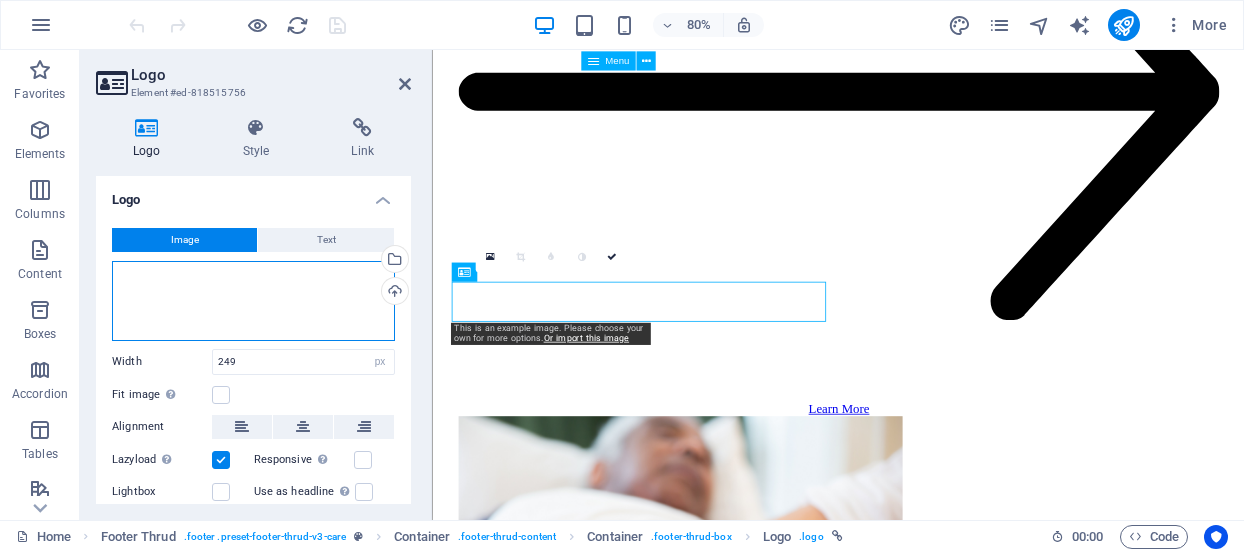 click on "Drag files here, click to choose files or select files from Files or our free stock photos & videos" at bounding box center [253, 301] 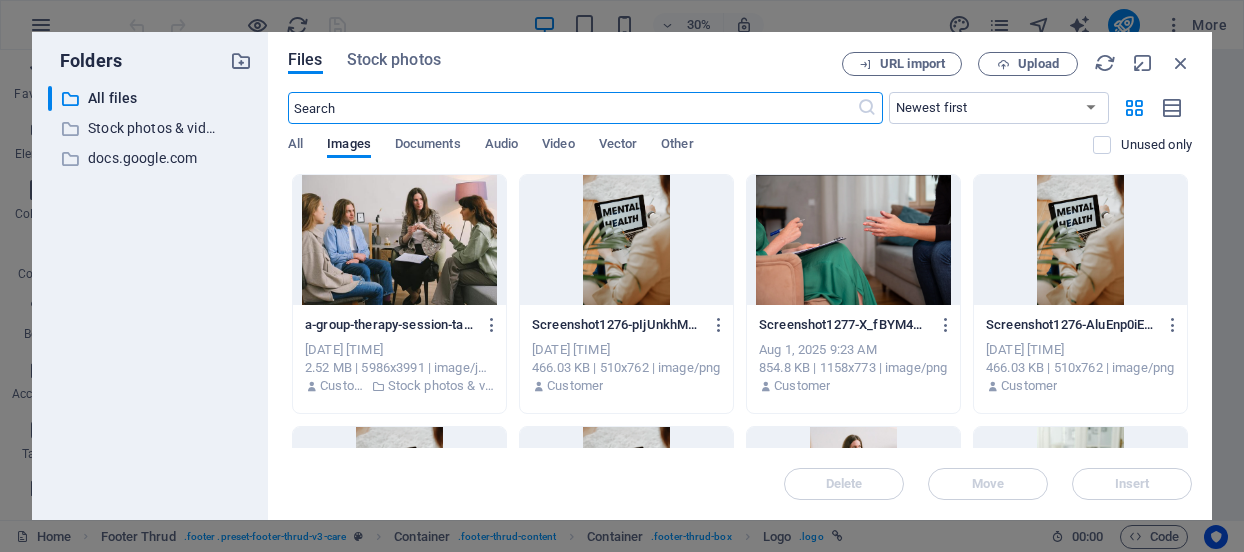 scroll, scrollTop: 6876, scrollLeft: 0, axis: vertical 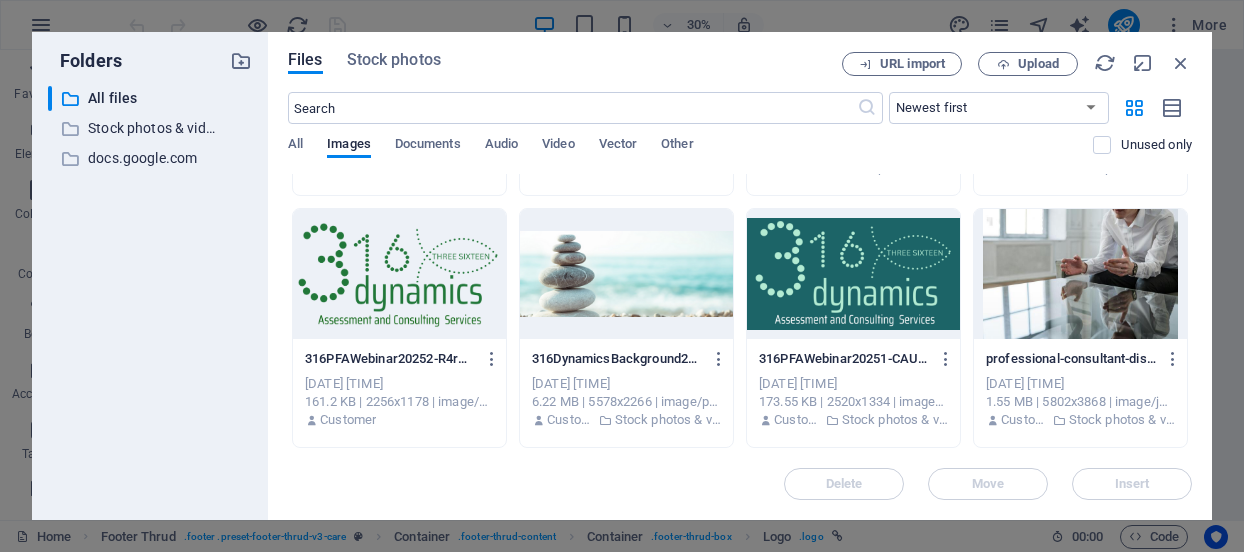 click at bounding box center [399, 274] 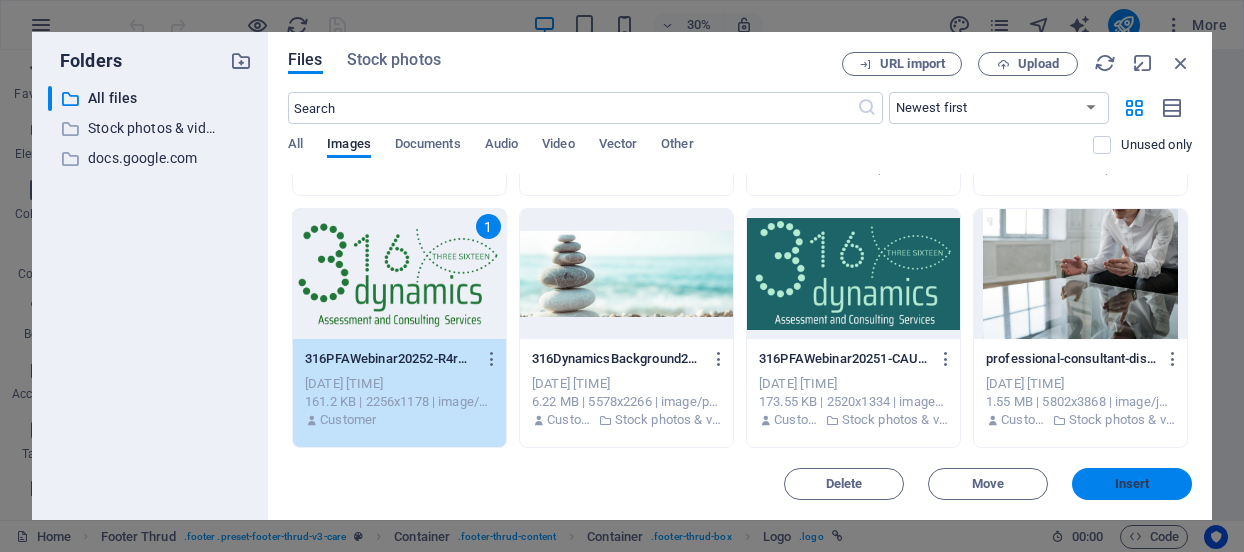click on "Insert" at bounding box center [1132, 484] 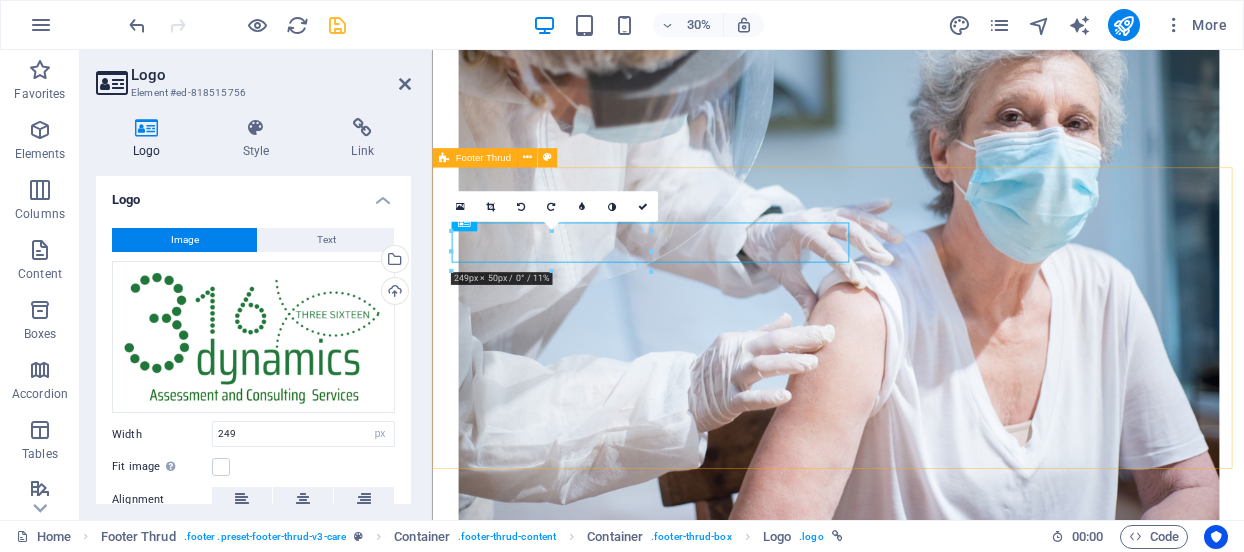 scroll, scrollTop: 7930, scrollLeft: 0, axis: vertical 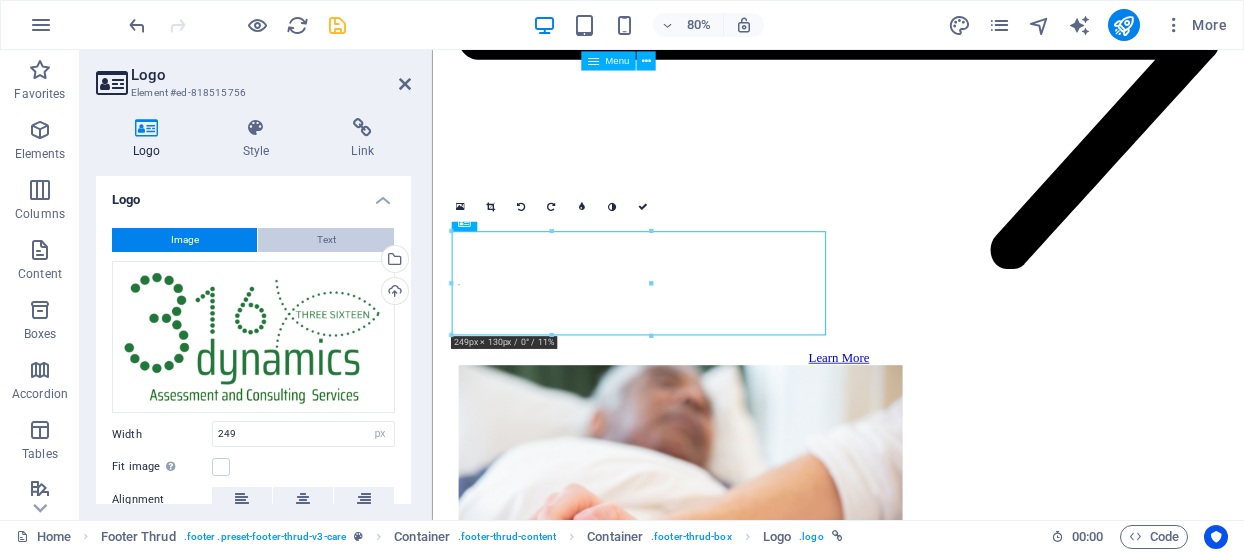 click on "Text" at bounding box center (326, 240) 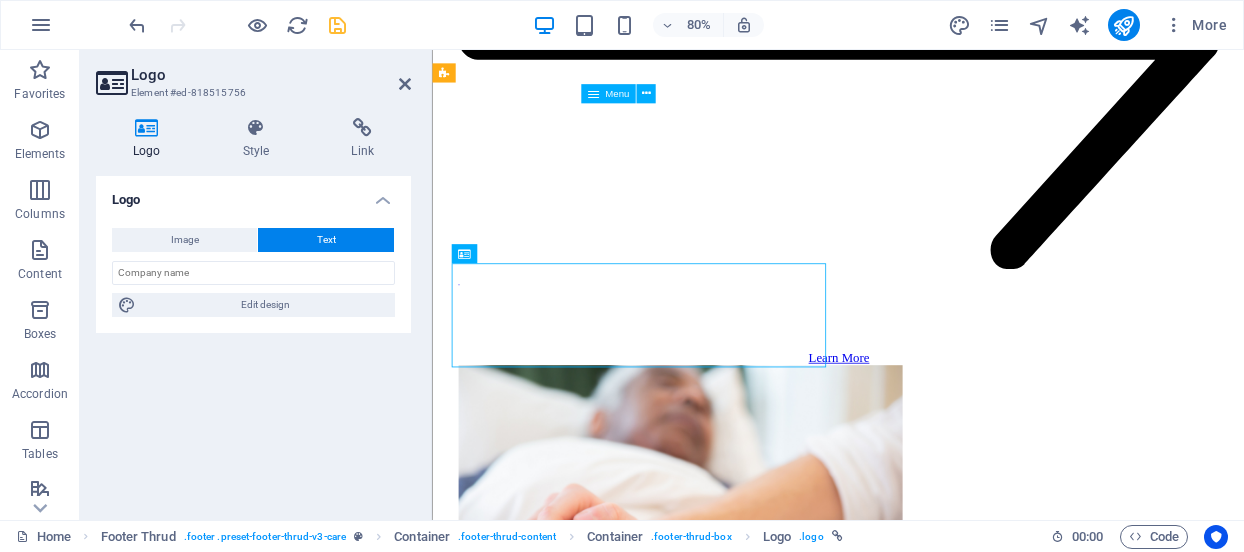 scroll, scrollTop: 7889, scrollLeft: 0, axis: vertical 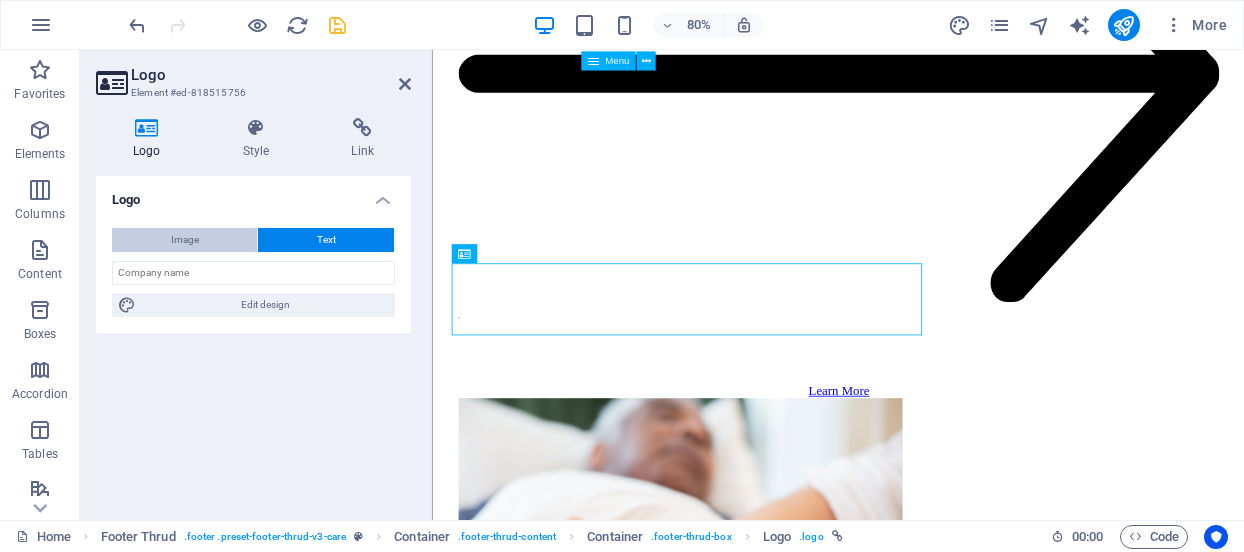 click on "Image" at bounding box center [185, 240] 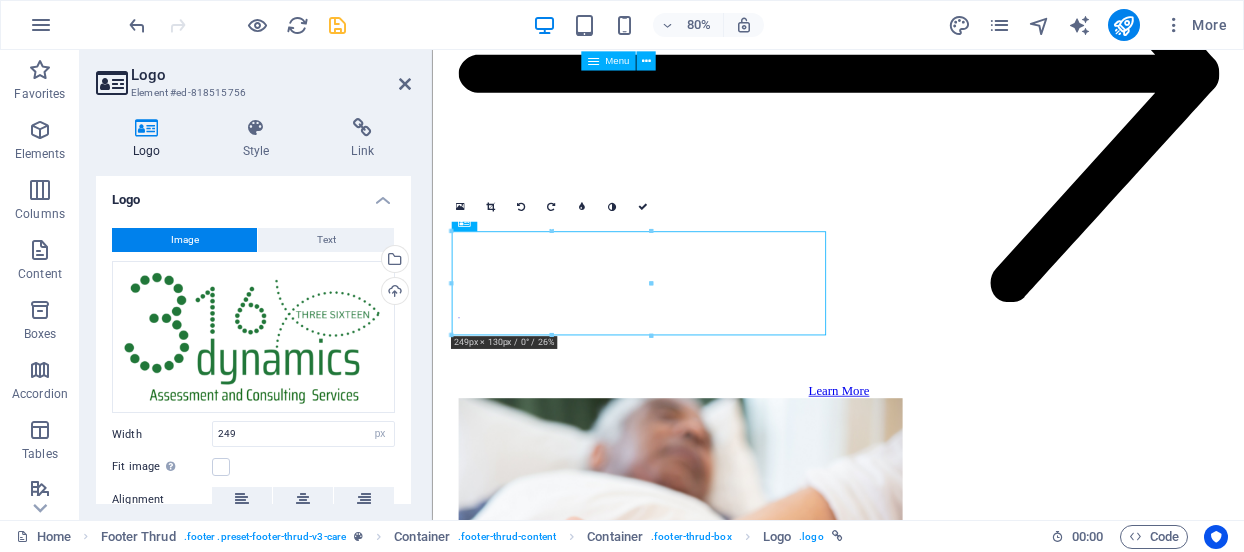 scroll, scrollTop: 7930, scrollLeft: 0, axis: vertical 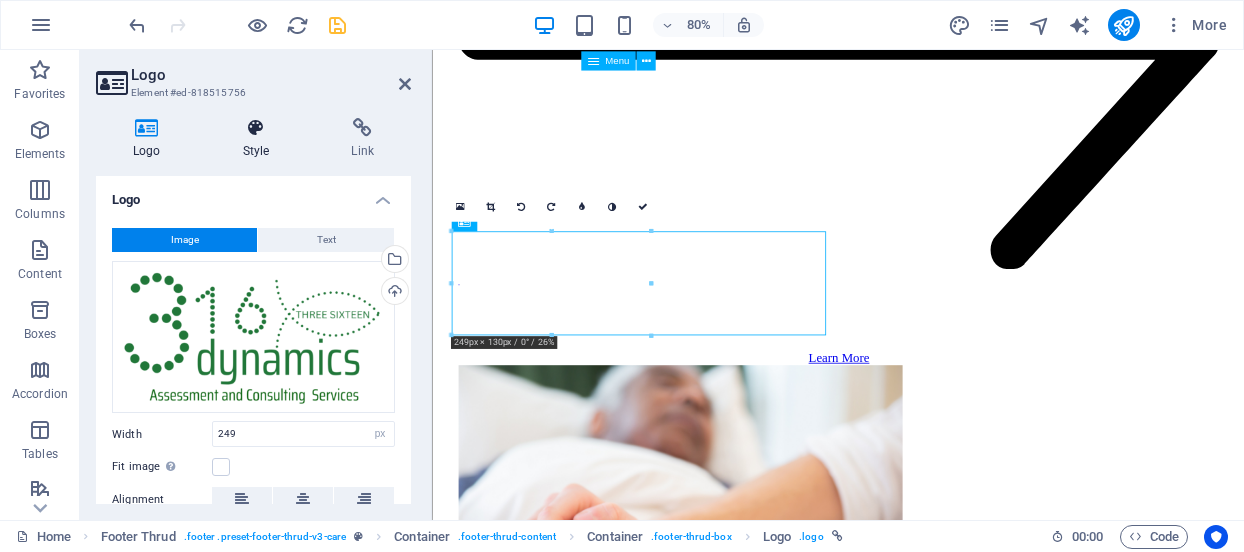 click at bounding box center [256, 128] 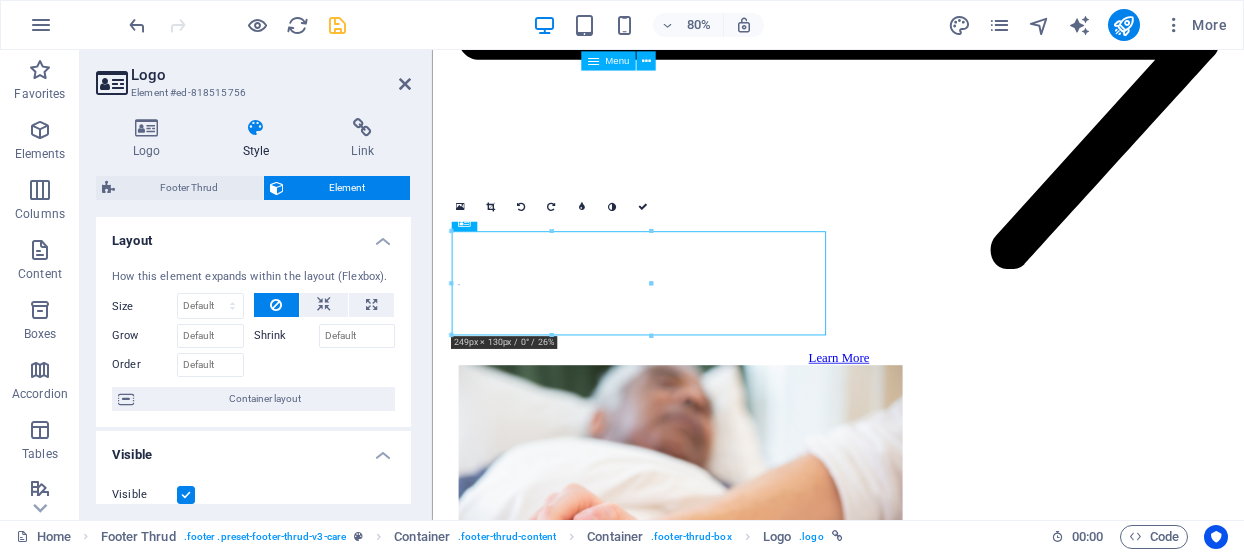 drag, startPoint x: 406, startPoint y: 235, endPoint x: 402, endPoint y: 287, distance: 52.153618 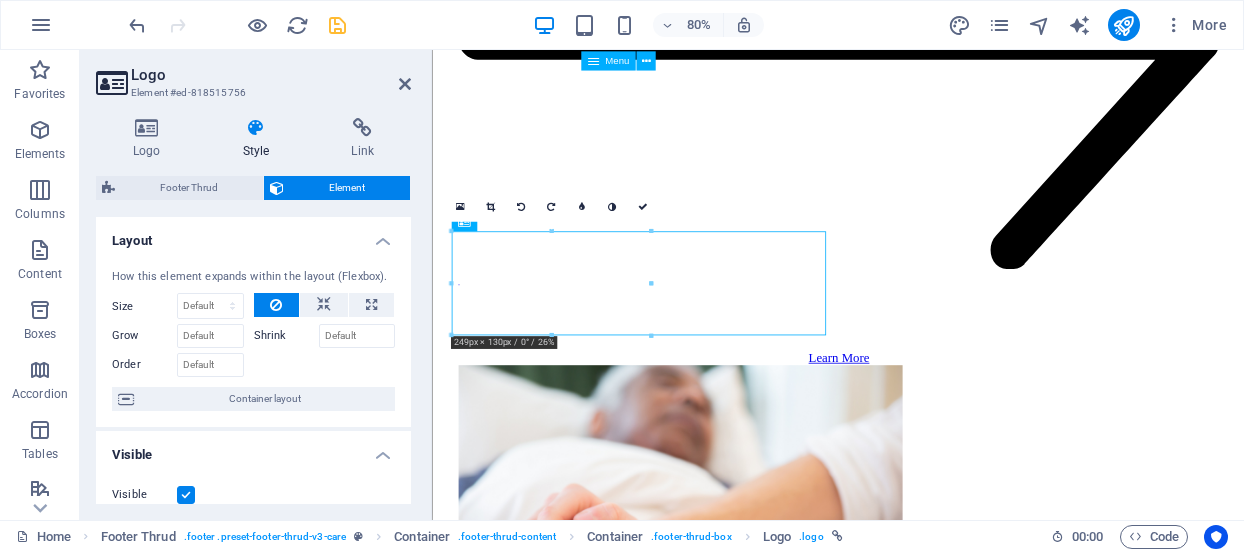 click on "Layout How this element expands within the layout (Flexbox). Size Default auto px % 1/1 1/2 1/3 1/4 1/5 1/6 1/7 1/8 1/9 1/10 Grow Shrink Order Container layout" at bounding box center [253, 322] 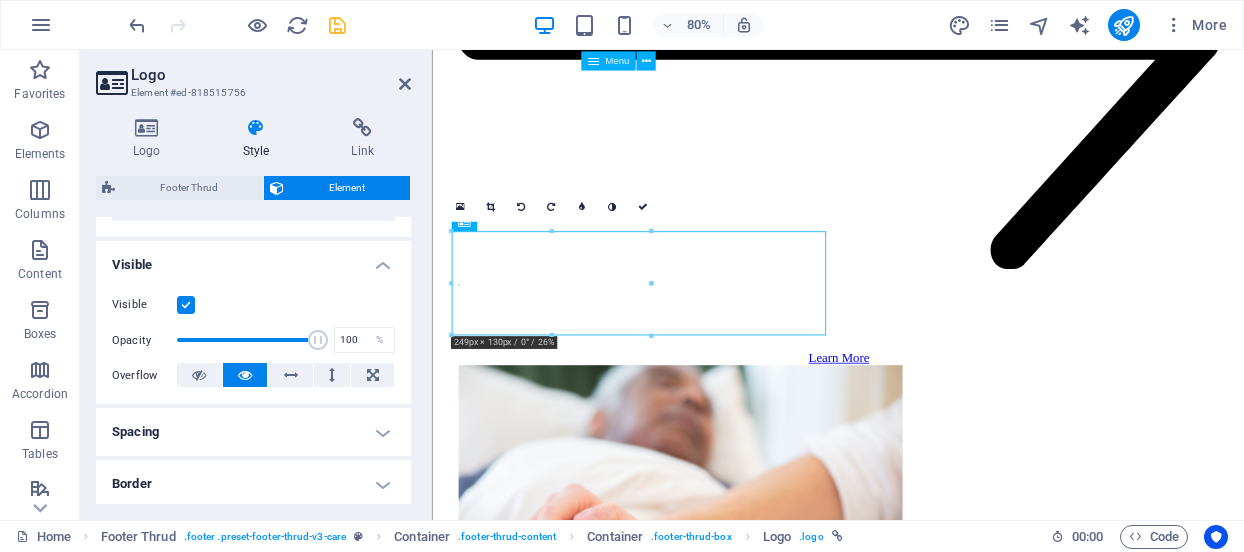 scroll, scrollTop: 164, scrollLeft: 0, axis: vertical 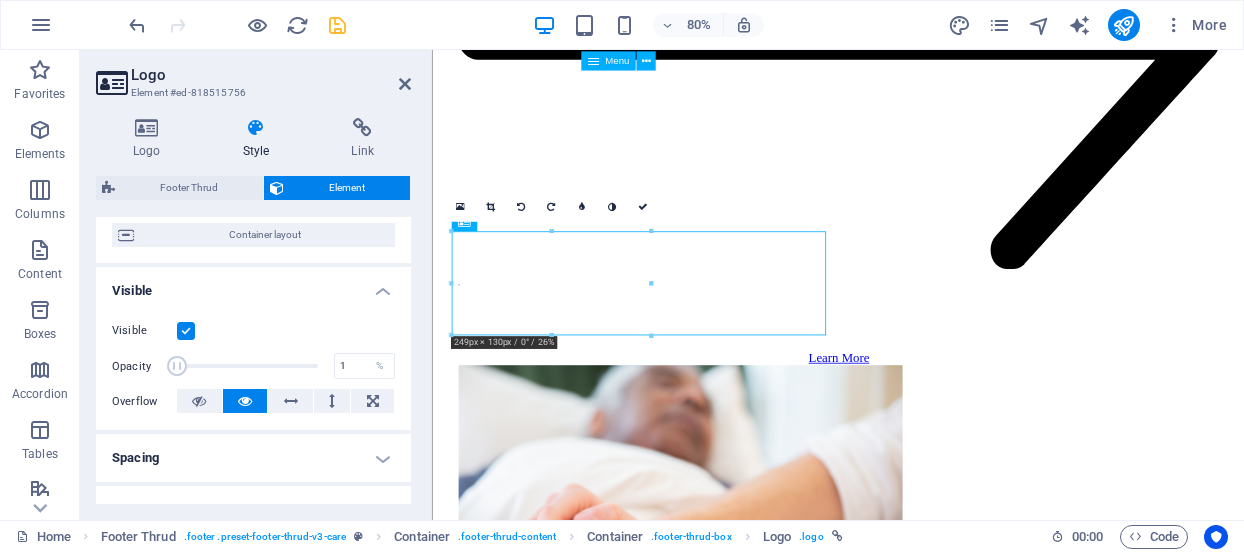 drag, startPoint x: 316, startPoint y: 361, endPoint x: 166, endPoint y: 365, distance: 150.05333 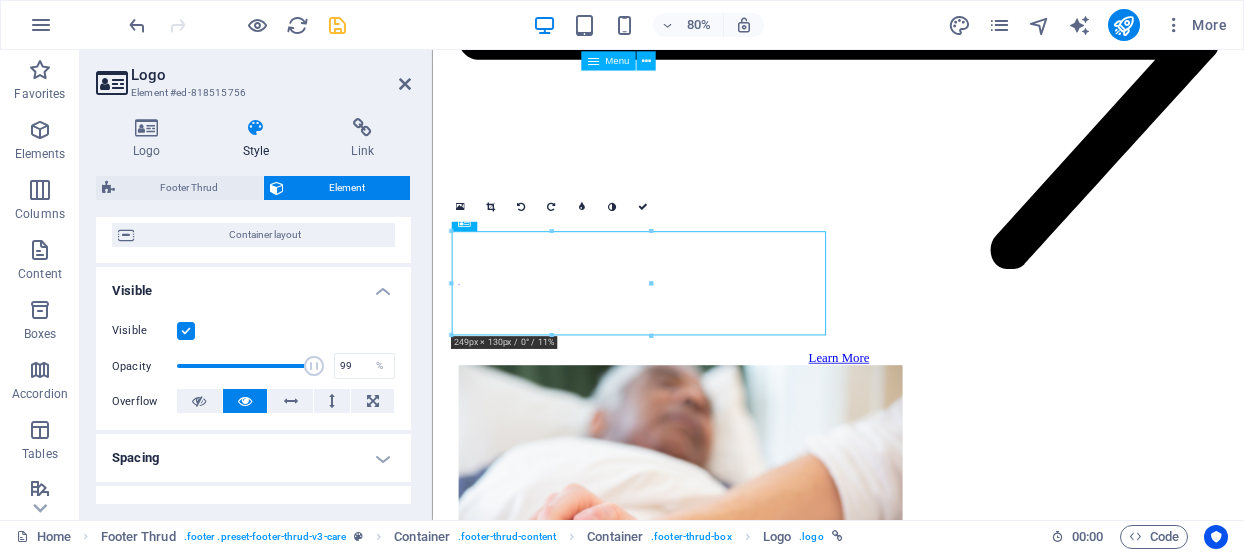 type on "100" 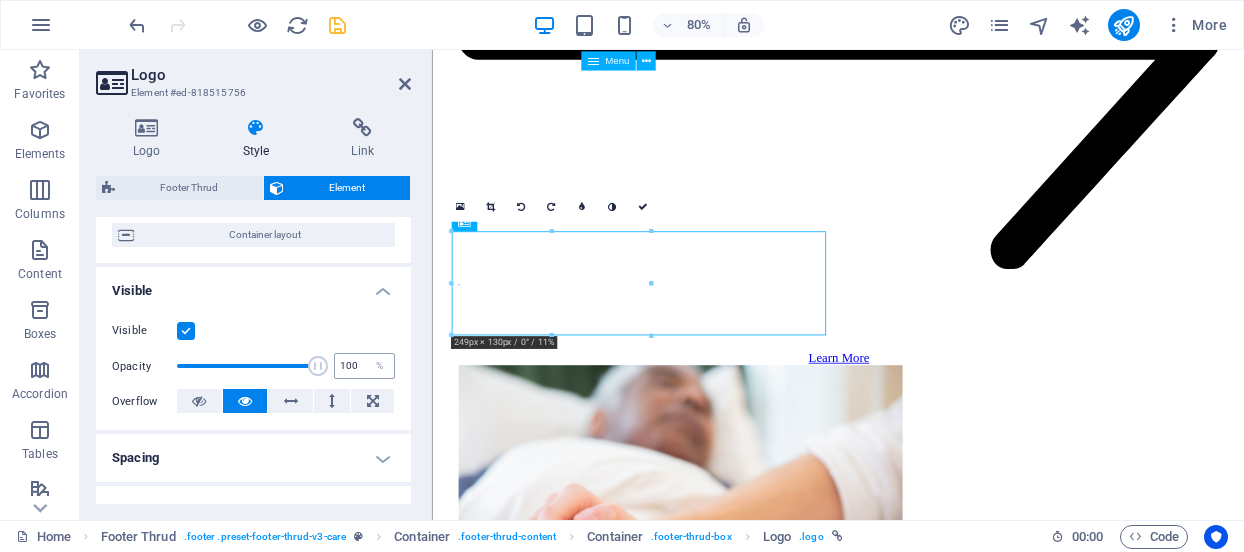 drag, startPoint x: 175, startPoint y: 365, endPoint x: 332, endPoint y: 369, distance: 157.05095 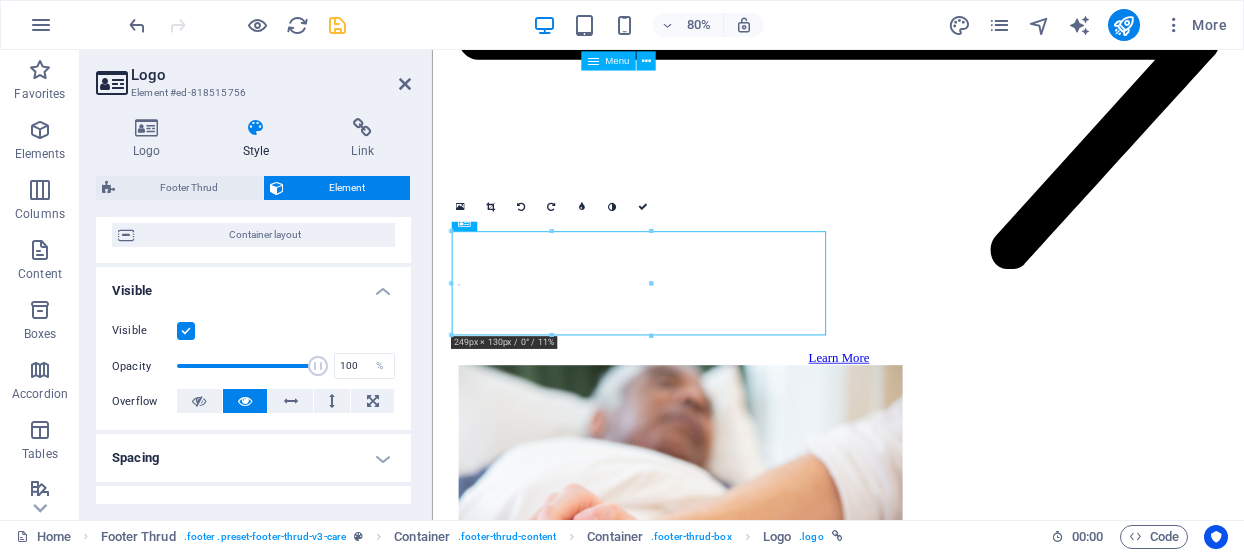 click at bounding box center (186, 331) 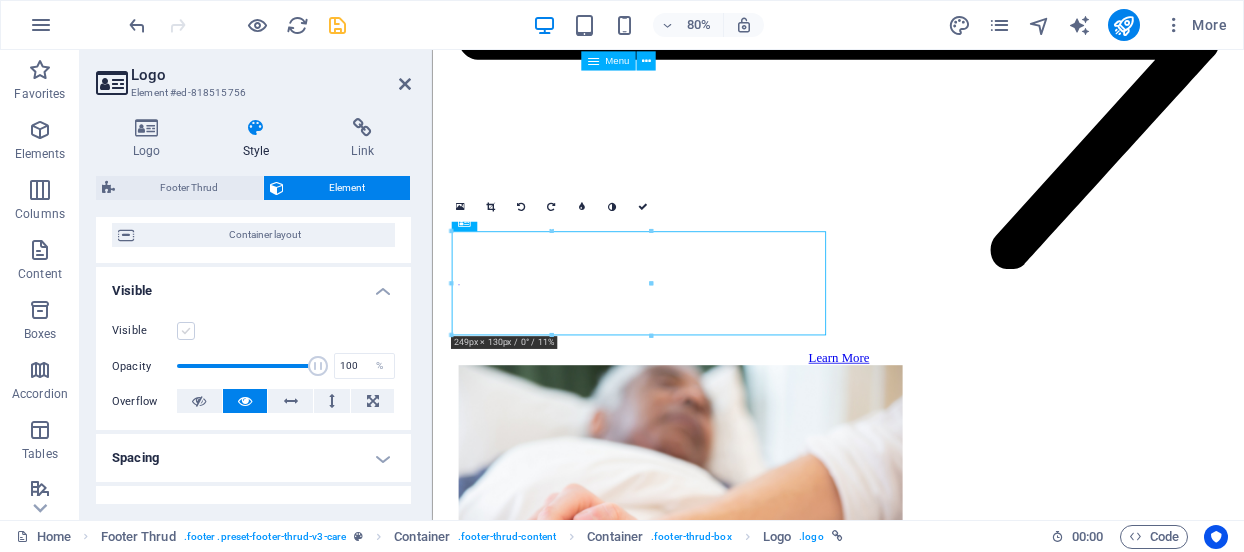 click at bounding box center [186, 331] 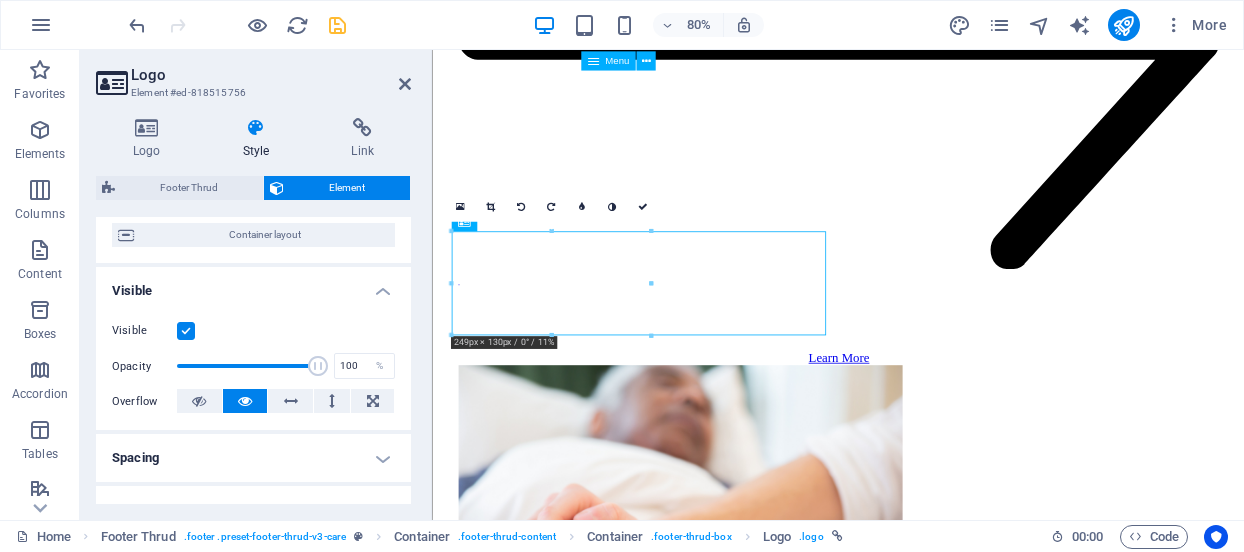 click at bounding box center (186, 331) 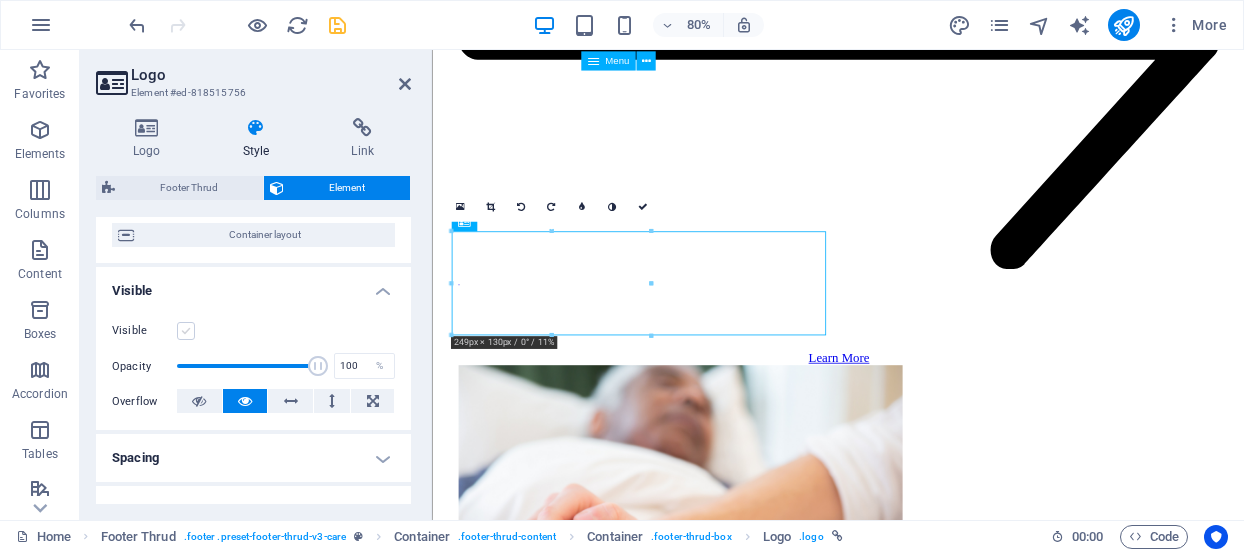 click at bounding box center [186, 331] 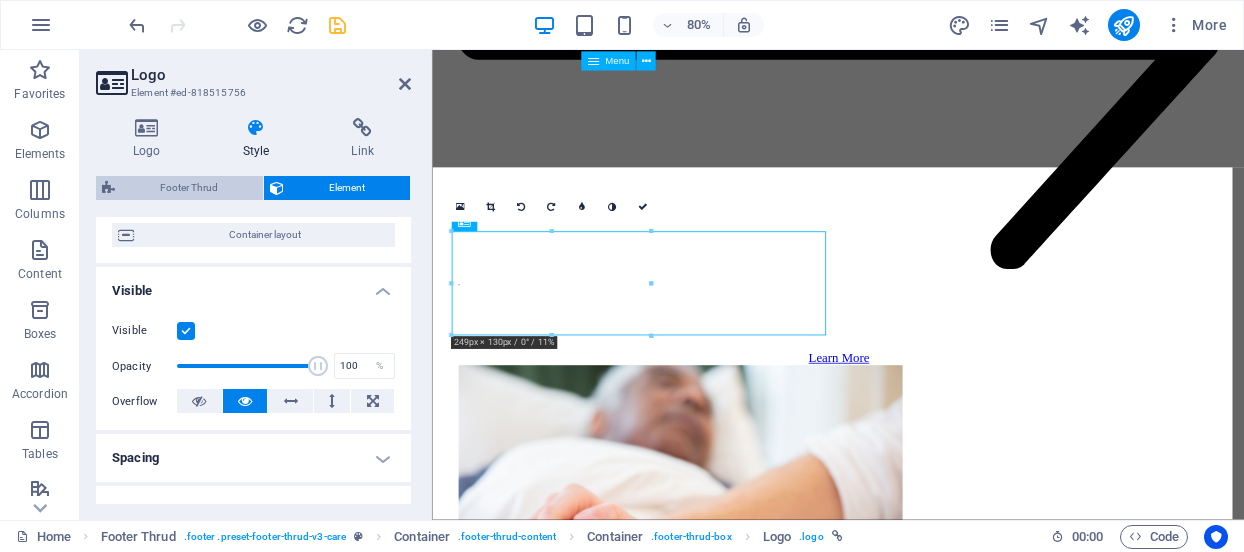 click on "Footer Thrud" at bounding box center [189, 188] 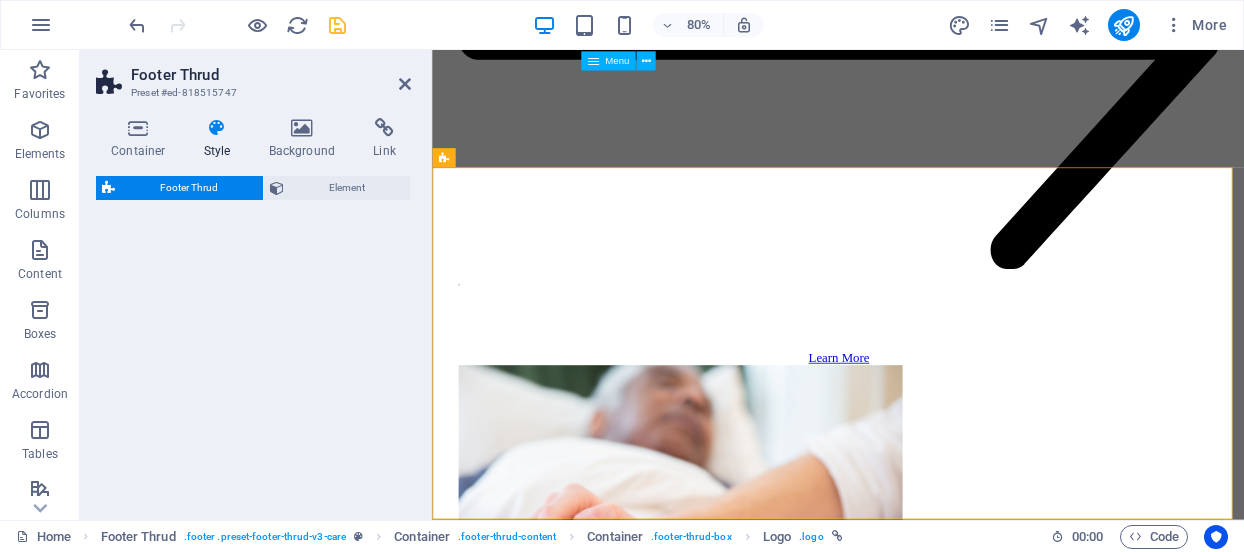 select on "rem" 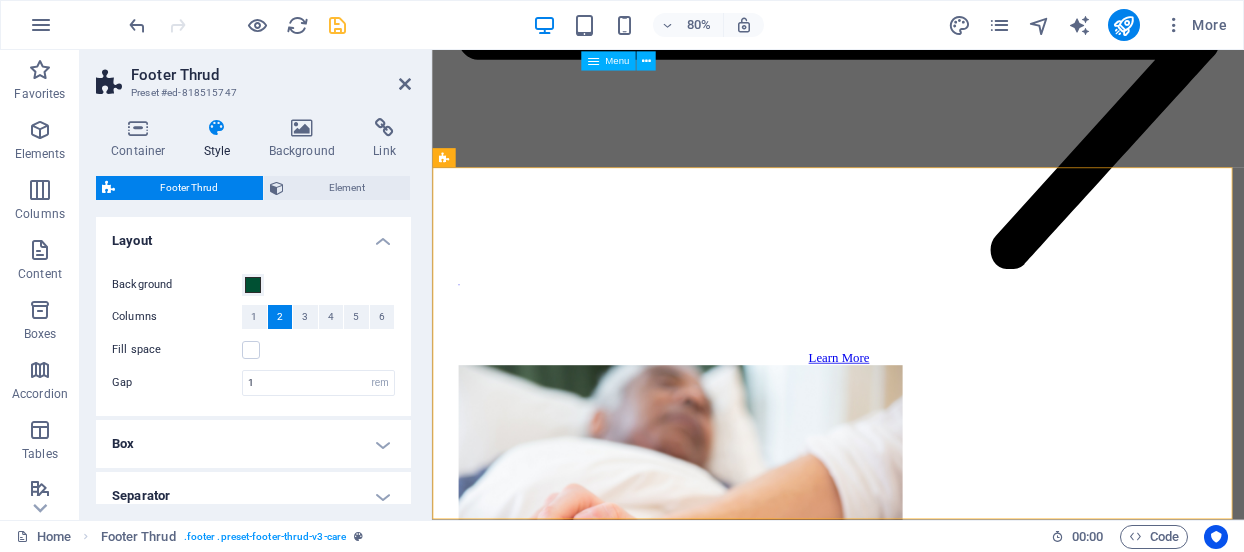 click at bounding box center (217, 128) 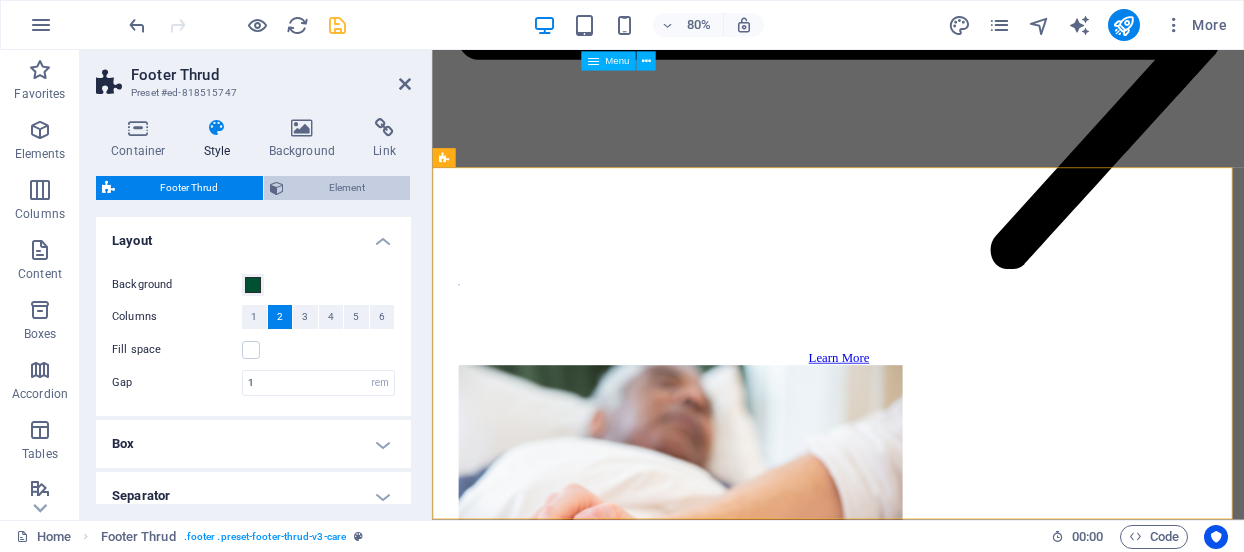 click on "Element" at bounding box center (347, 188) 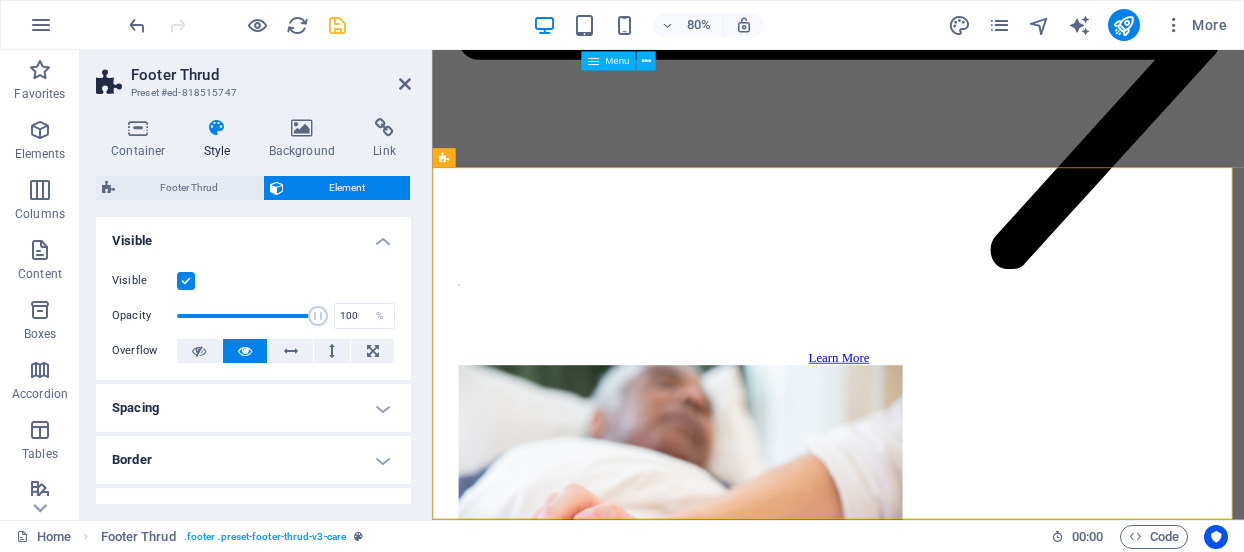 click at bounding box center [217, 128] 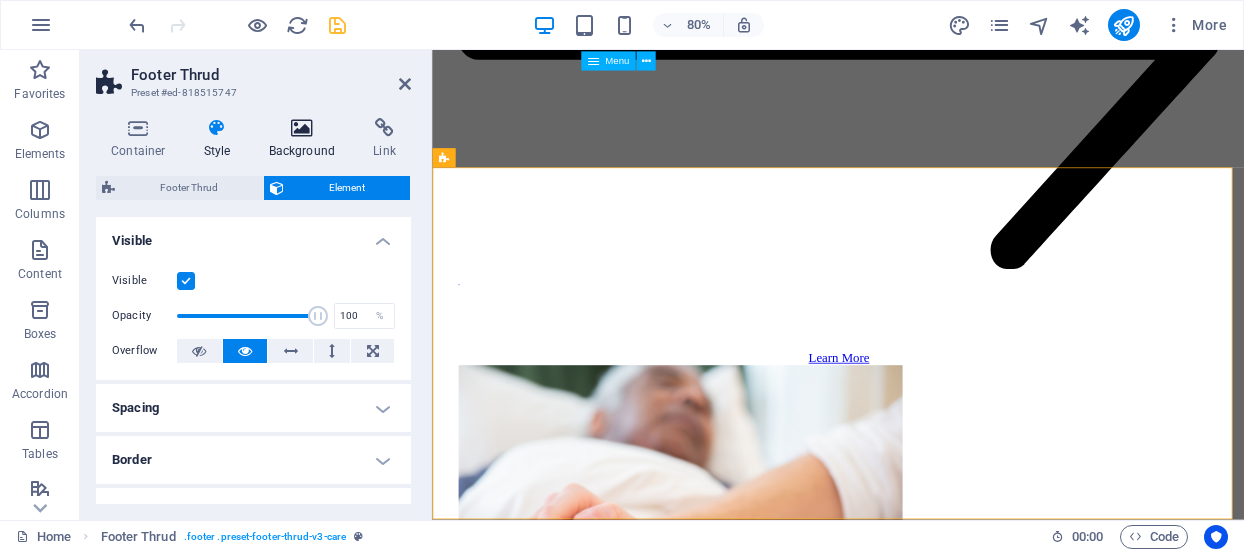click at bounding box center [302, 128] 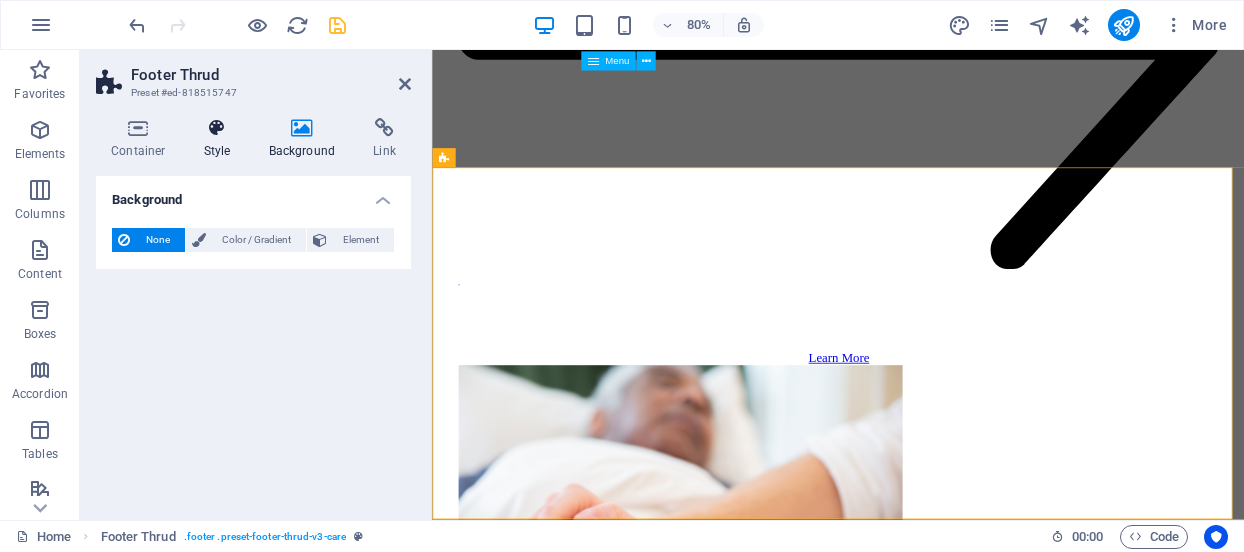 click at bounding box center [217, 128] 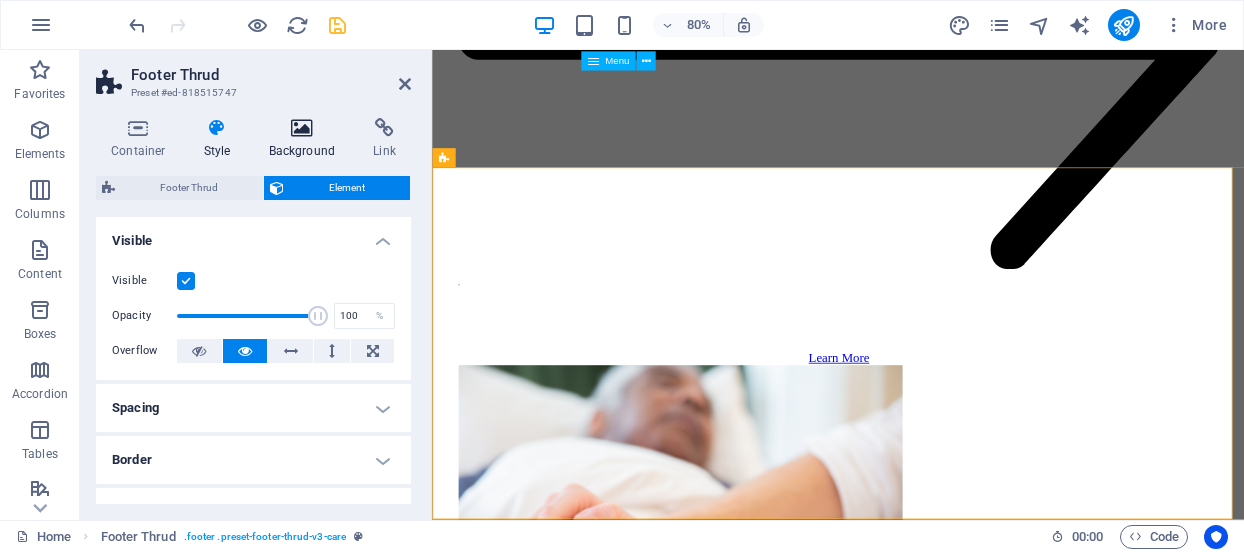 click at bounding box center (302, 128) 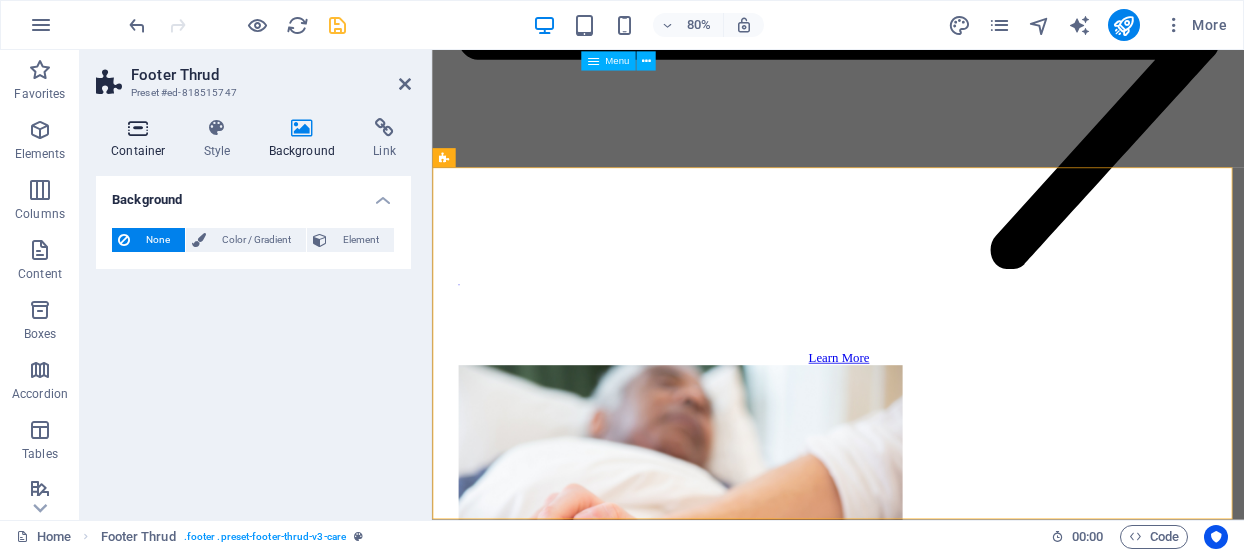 click at bounding box center (138, 128) 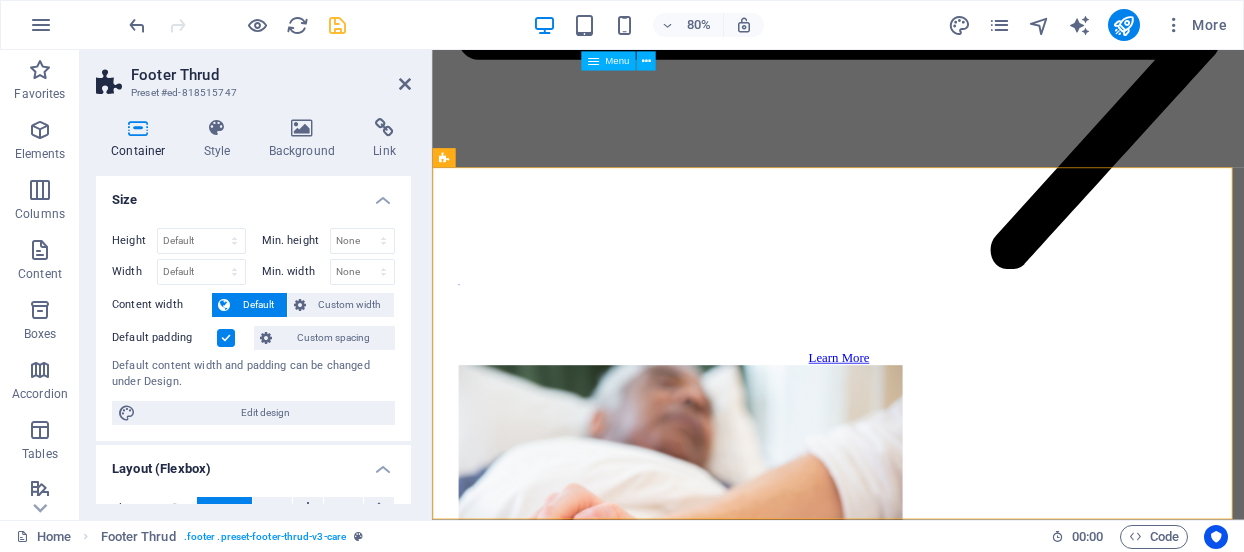 drag, startPoint x: 404, startPoint y: 259, endPoint x: 404, endPoint y: 273, distance: 14 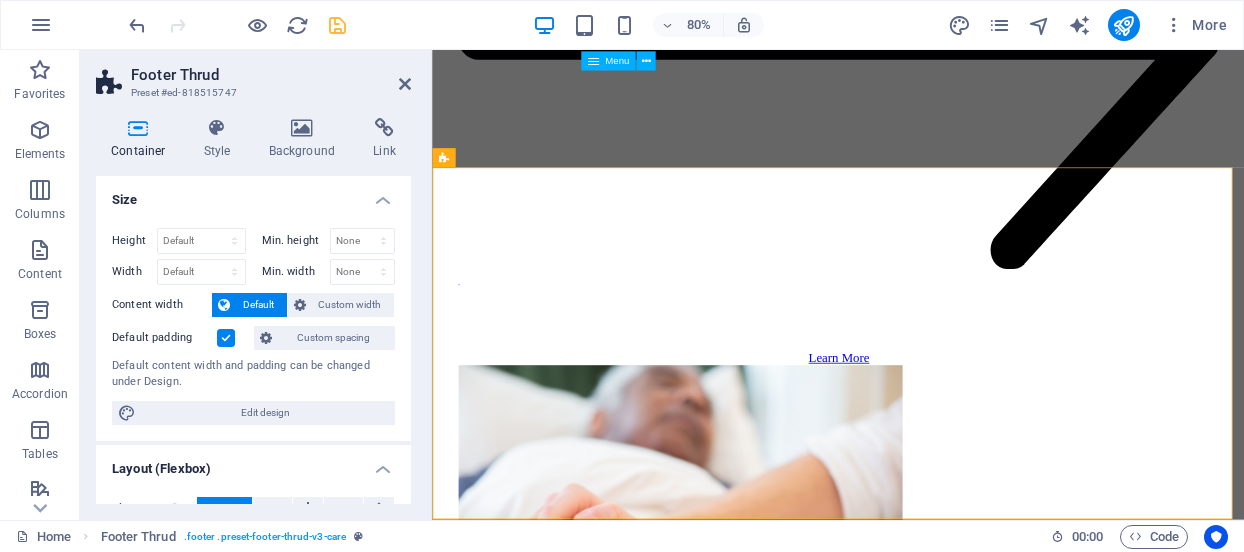 click on "Height Default px rem % vh vw Min. height None px rem % vh vw Width Default px rem % em vh vw Min. width None px rem % vh vw Content width Default Custom width Width Default px rem % em vh vw Min. width None px rem % vh vw Default padding Custom spacing Default content width and padding can be changed under Design. Edit design" at bounding box center [253, 326] 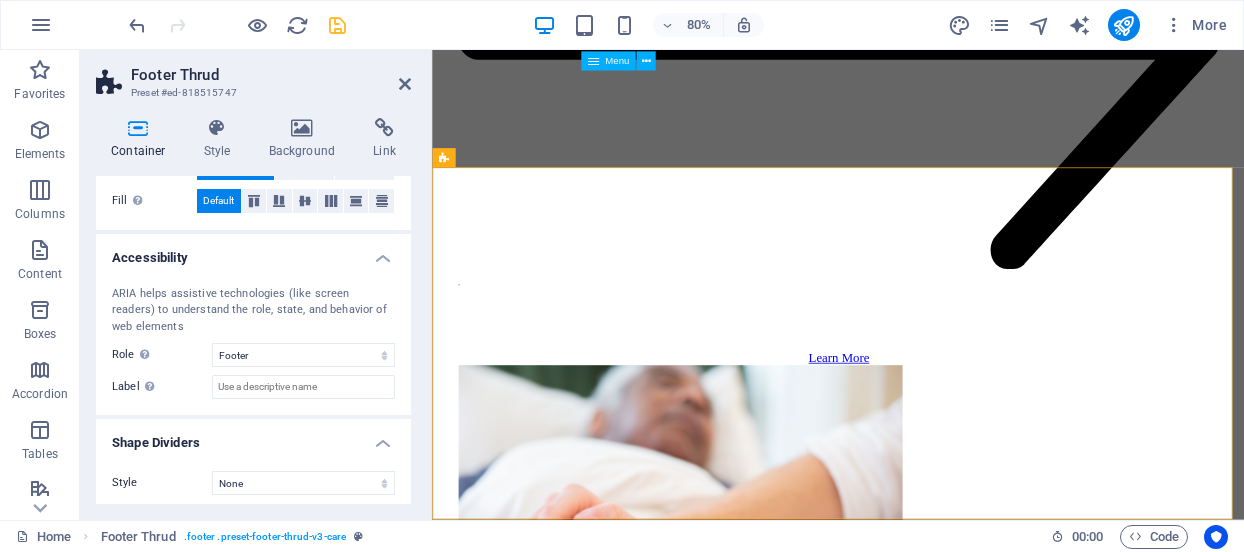 scroll, scrollTop: 445, scrollLeft: 0, axis: vertical 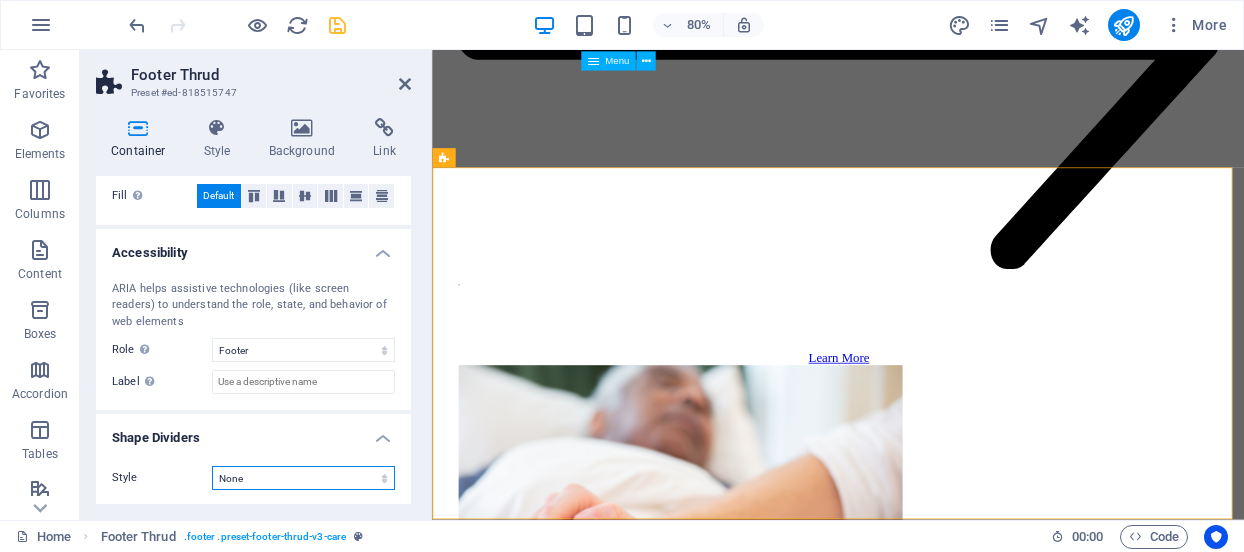 click on "None Triangle Square Diagonal Polygon 1 Polygon 2 Zigzag Multiple Zigzags Waves Multiple Waves Half Circle Circle Circle Shadow Blocks Hexagons Clouds Multiple Clouds Fan Pyramids Book Paint Drip Fire Shredded Paper Arrow" at bounding box center [303, 478] 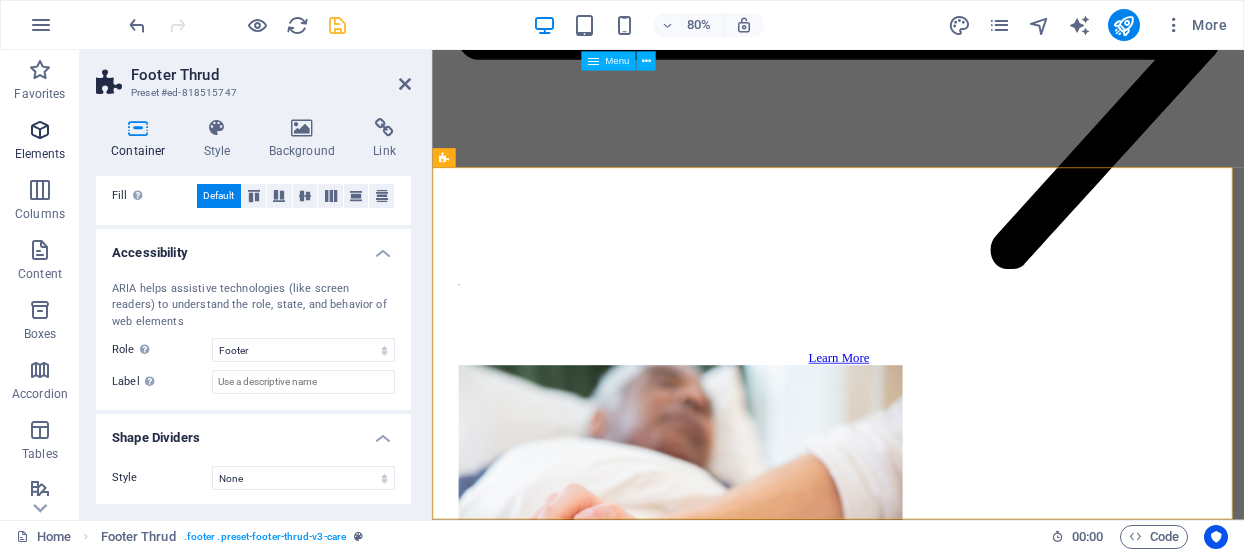 click at bounding box center (40, 130) 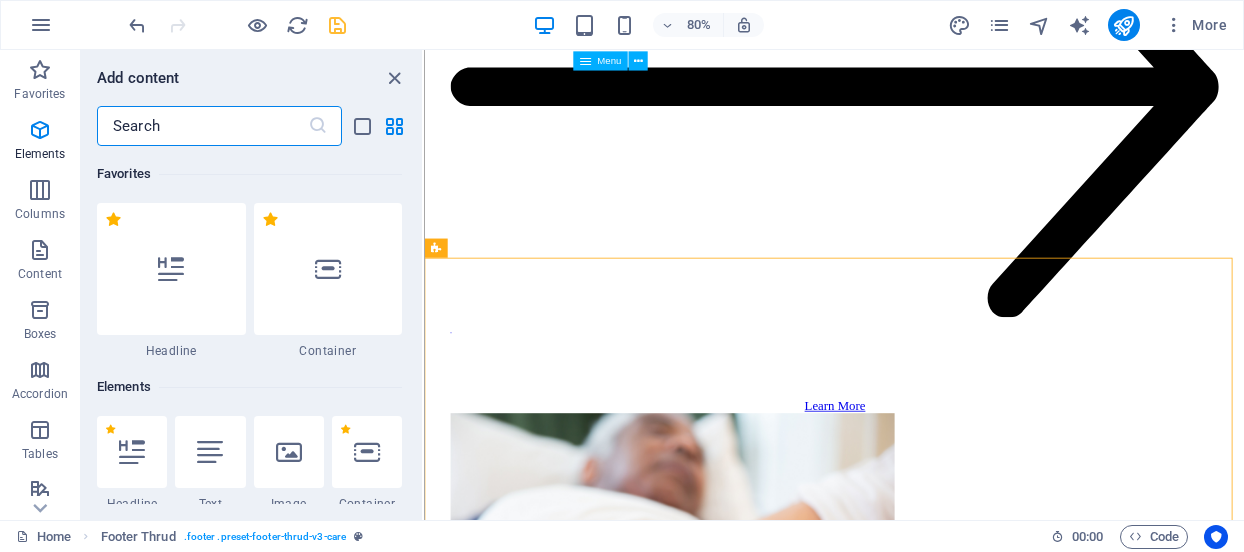 scroll, scrollTop: 7794, scrollLeft: 0, axis: vertical 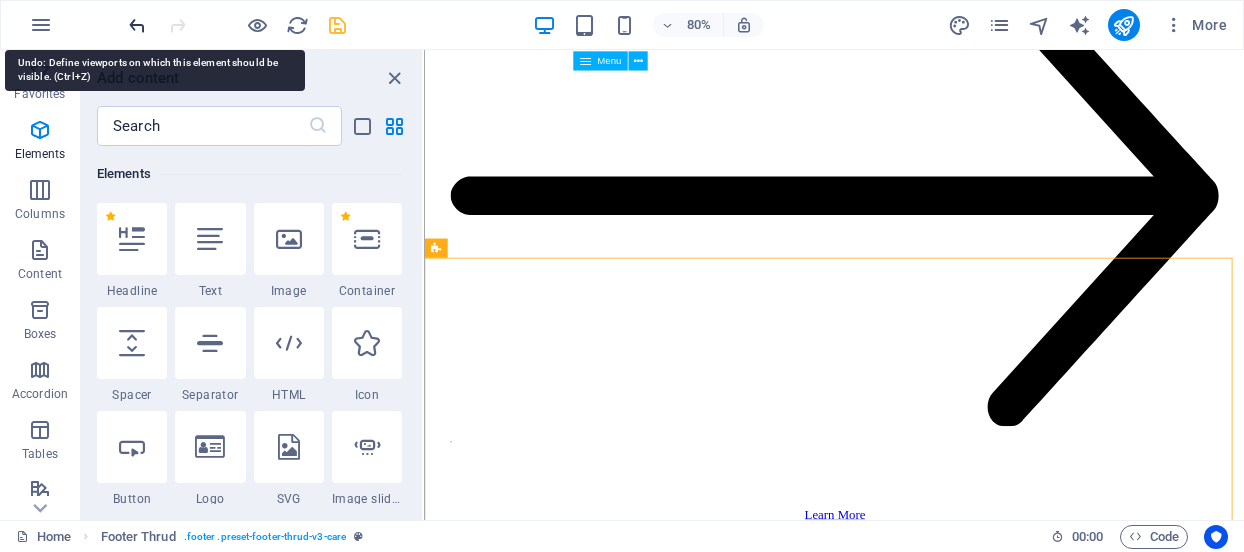 click at bounding box center (137, 25) 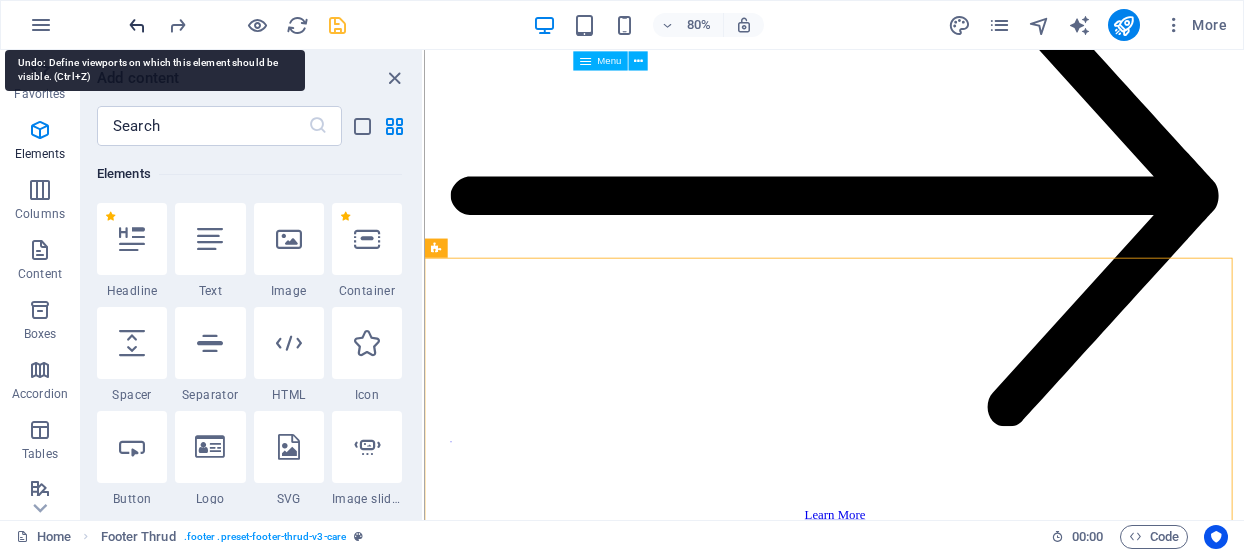 click at bounding box center [137, 25] 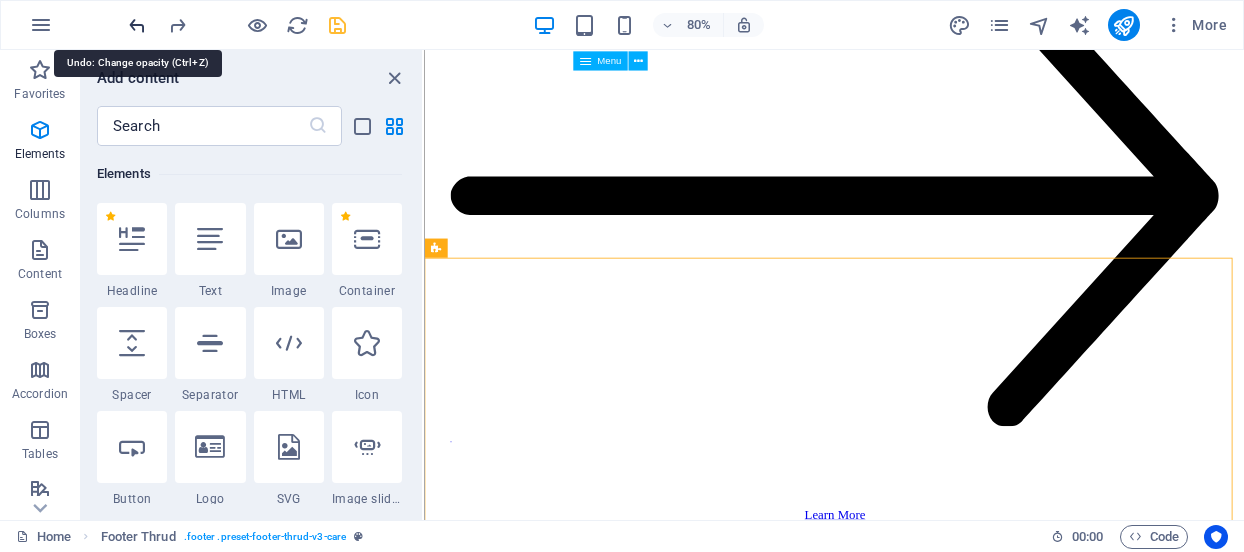 click at bounding box center (137, 25) 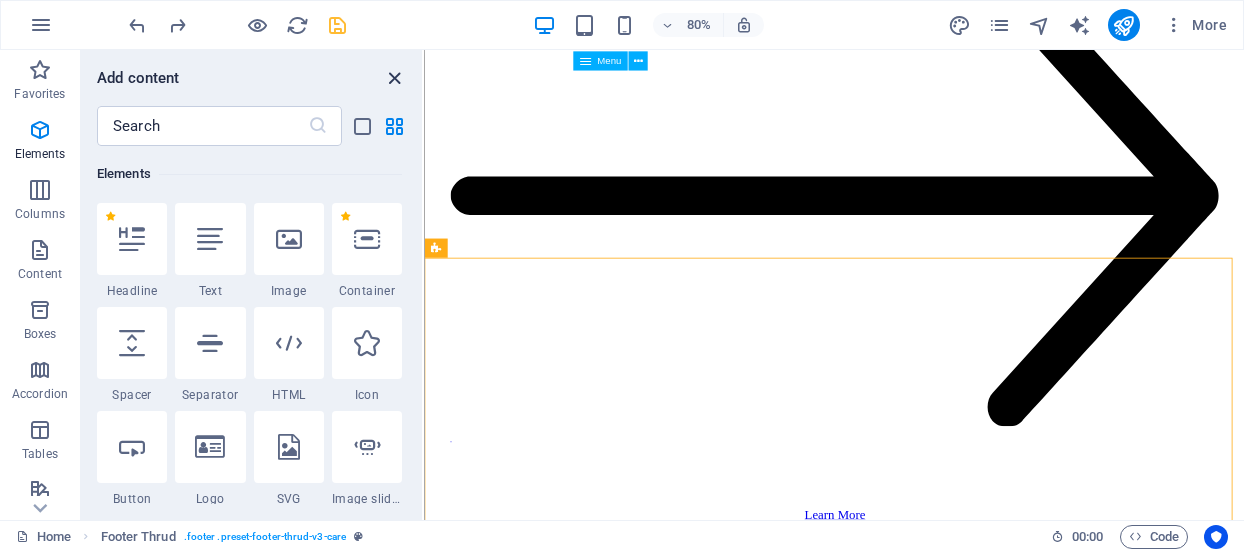 click at bounding box center [394, 78] 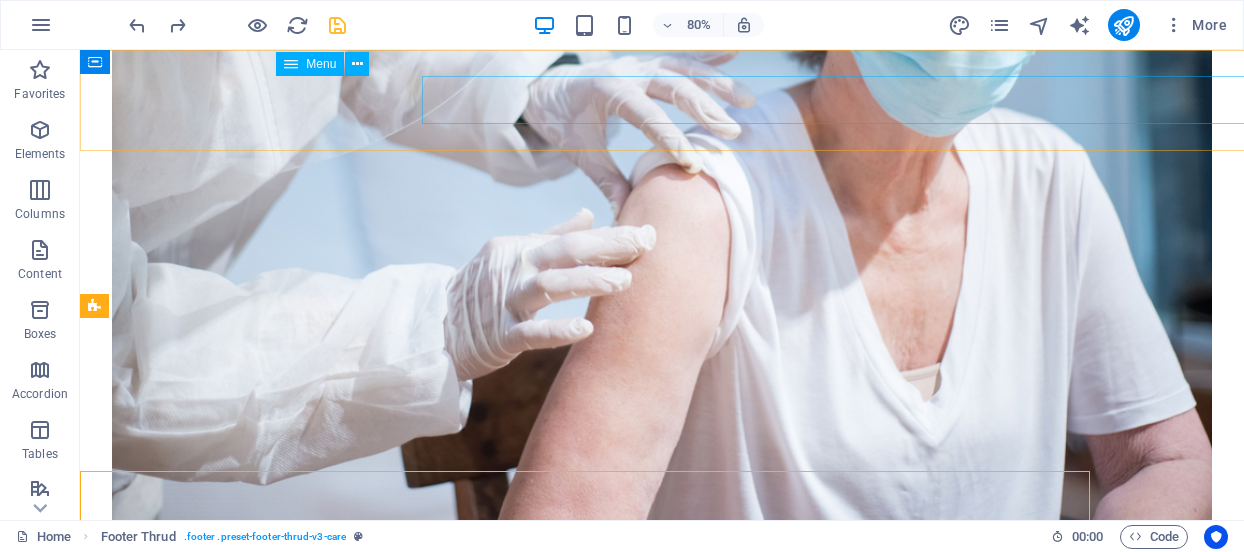 scroll, scrollTop: 7632, scrollLeft: 0, axis: vertical 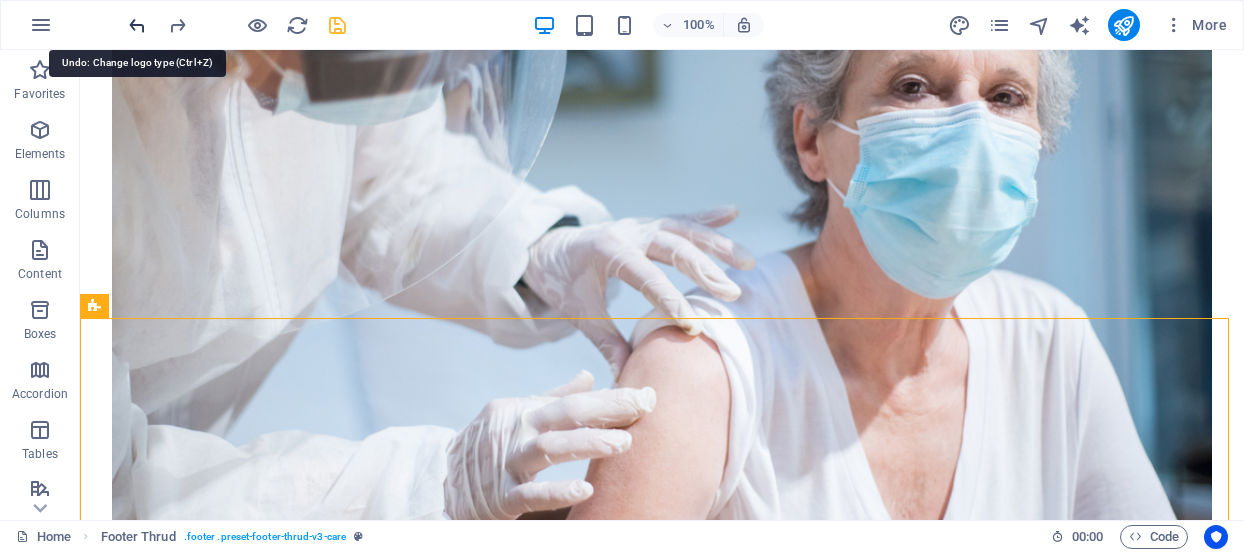 click at bounding box center [137, 25] 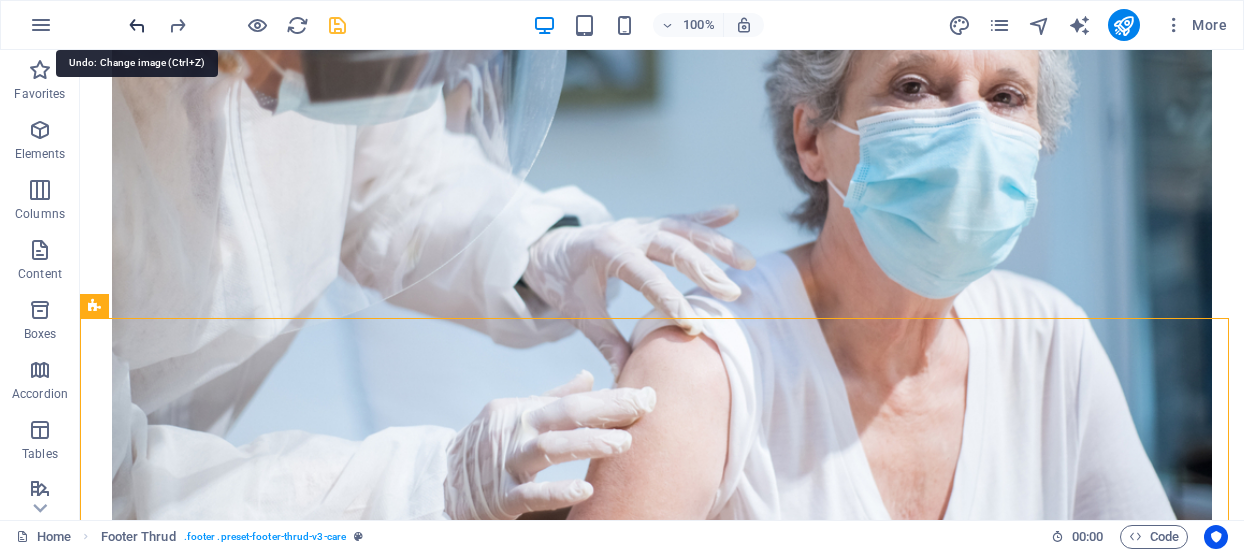 click at bounding box center (137, 25) 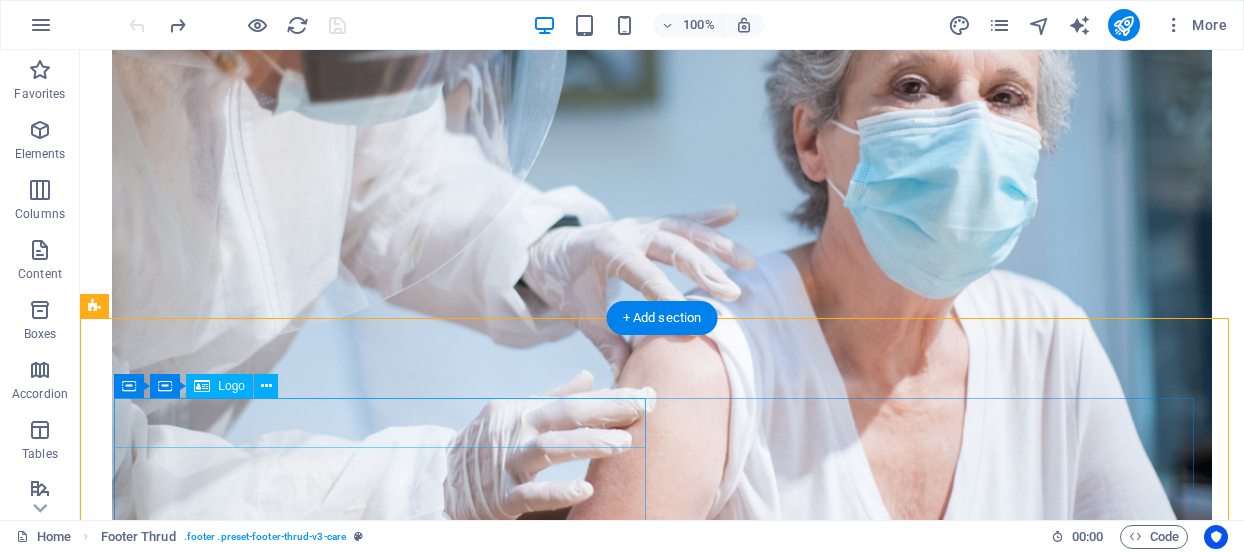 click at bounding box center [662, 14428] 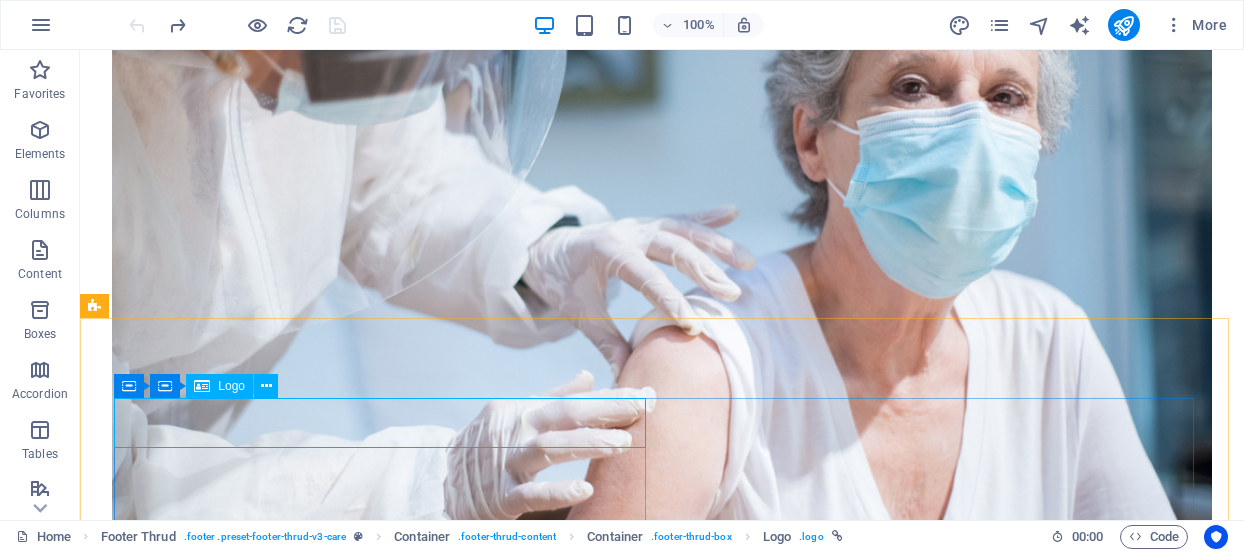 click on "Logo" at bounding box center [231, 386] 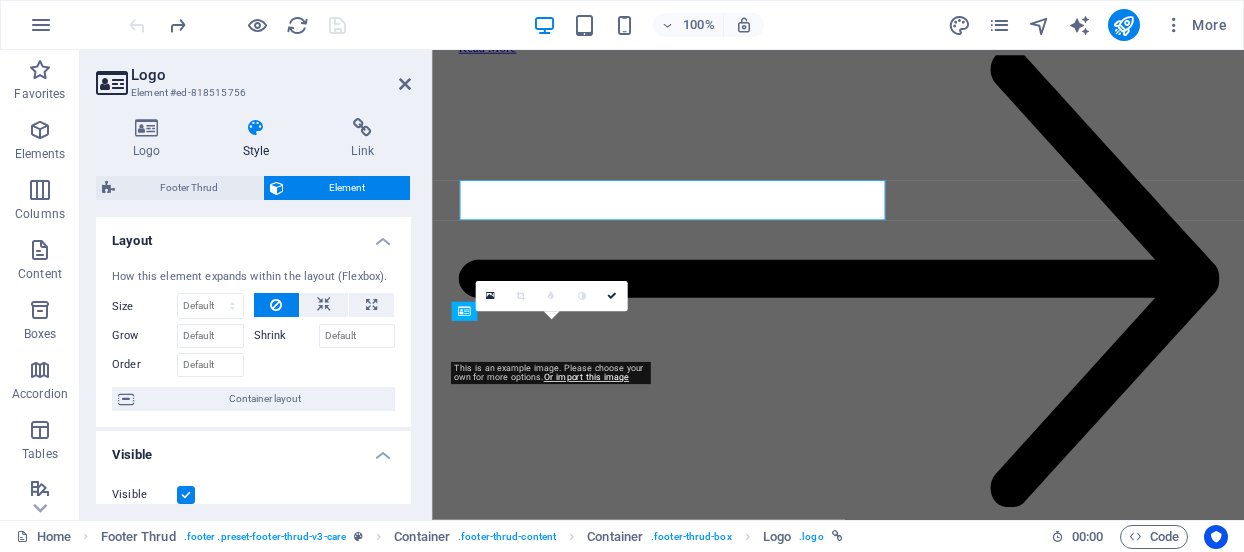 scroll, scrollTop: 7817, scrollLeft: 0, axis: vertical 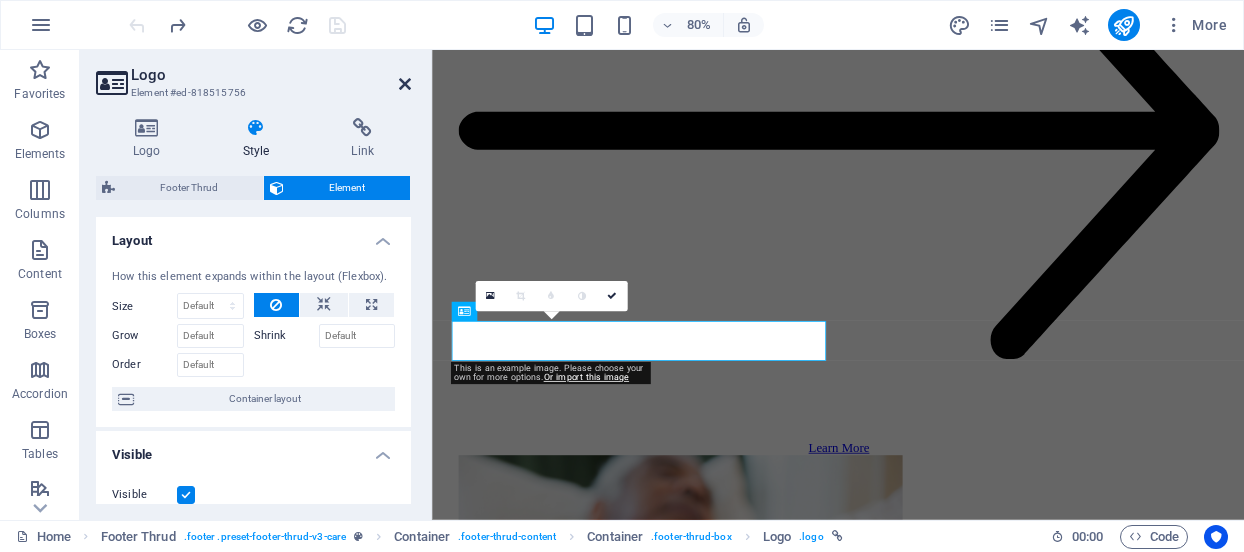 click at bounding box center (405, 84) 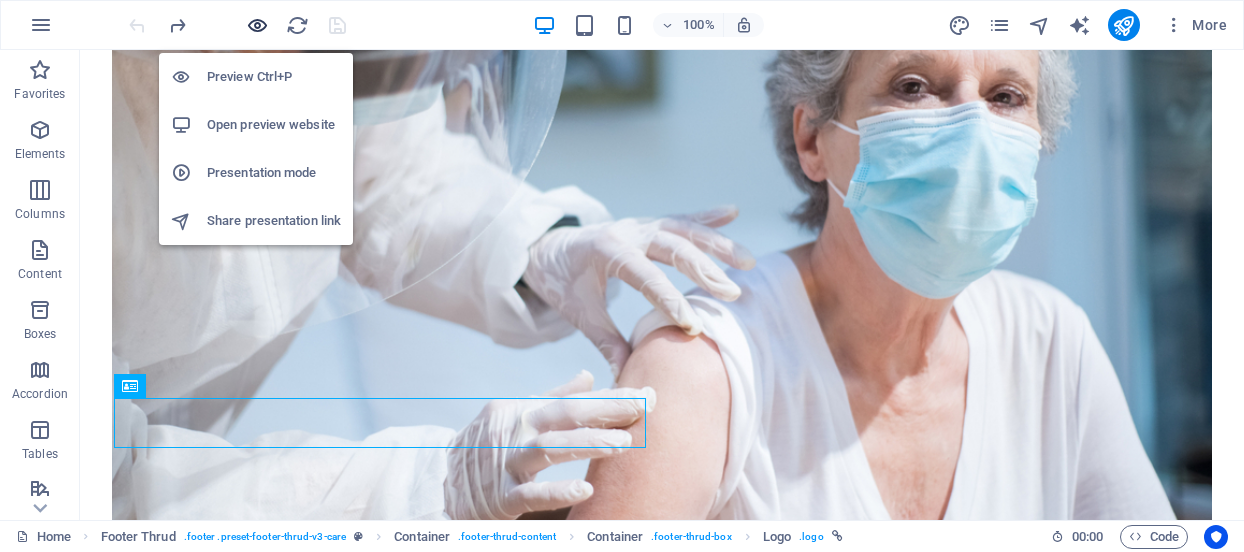 click at bounding box center [257, 25] 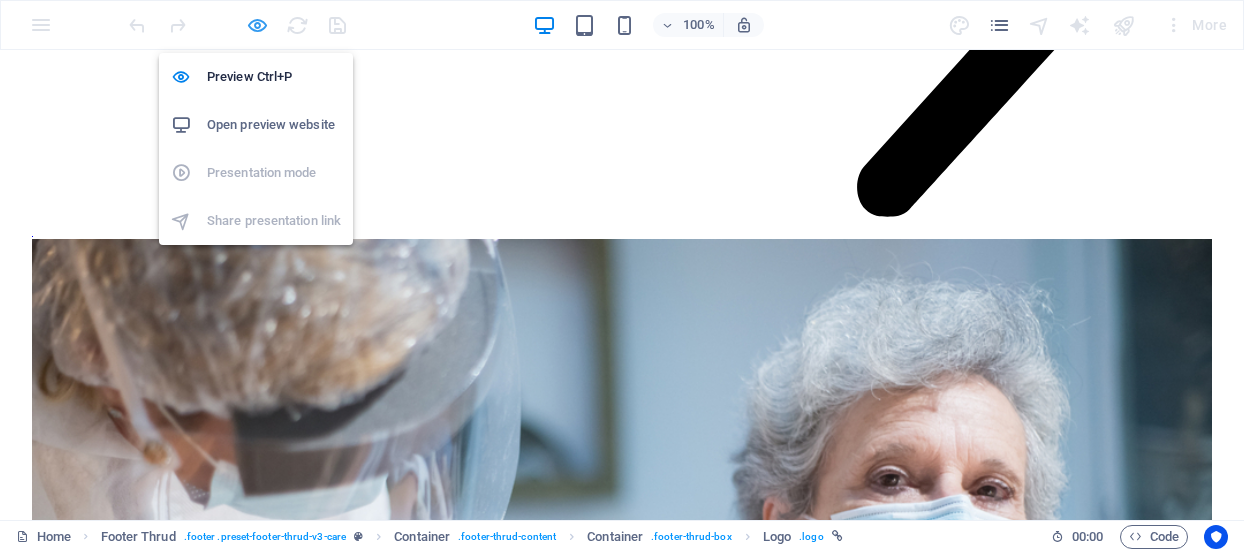 scroll, scrollTop: 5316, scrollLeft: 0, axis: vertical 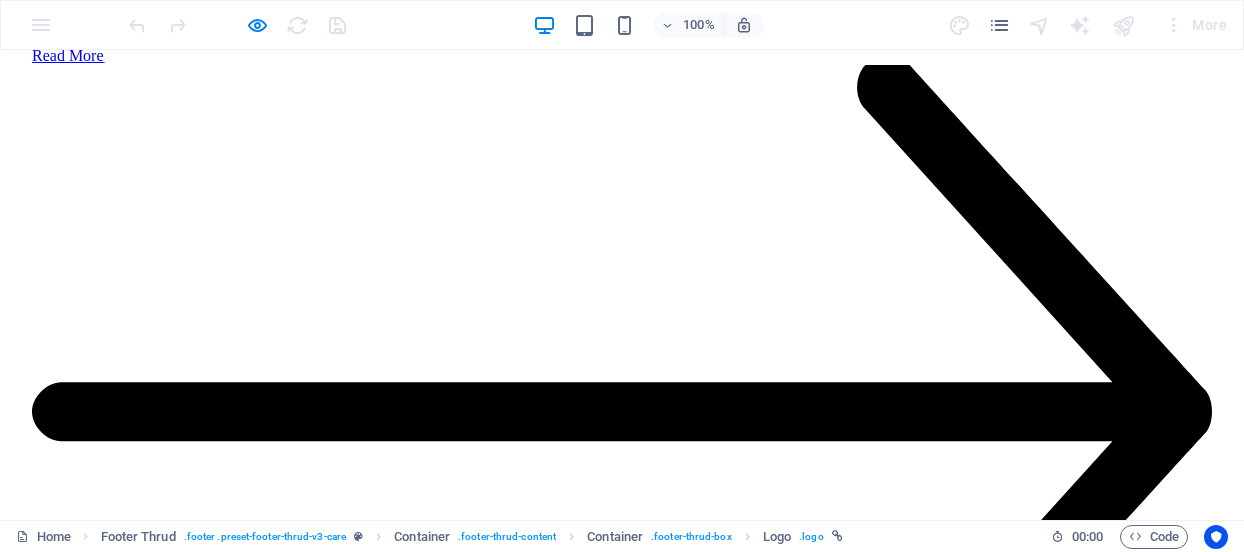 click on "About" at bounding box center (68, -5109) 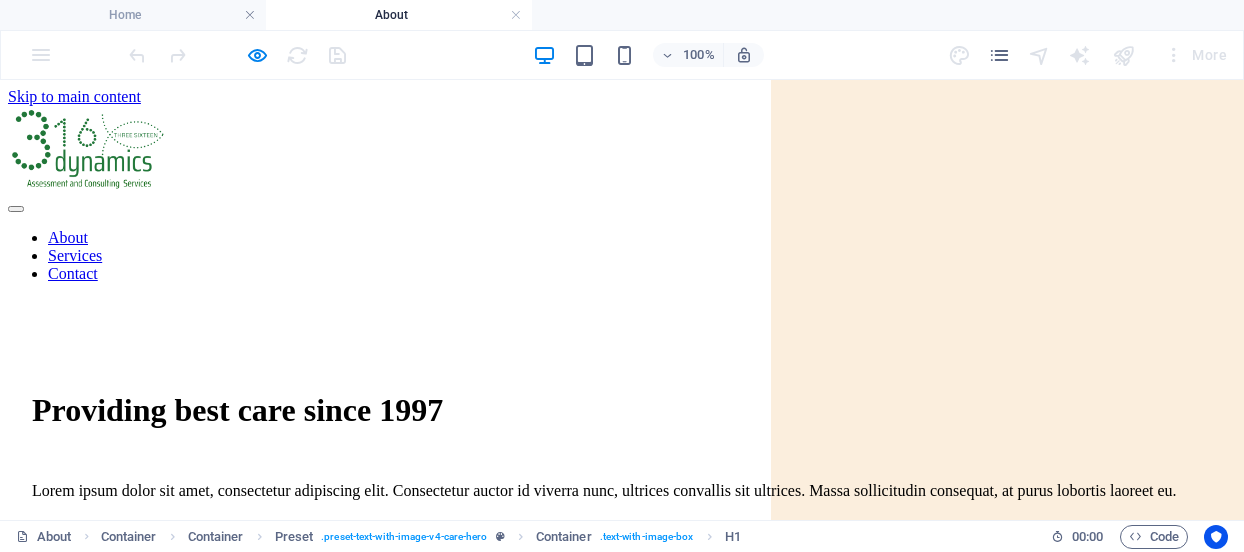 scroll, scrollTop: 0, scrollLeft: 0, axis: both 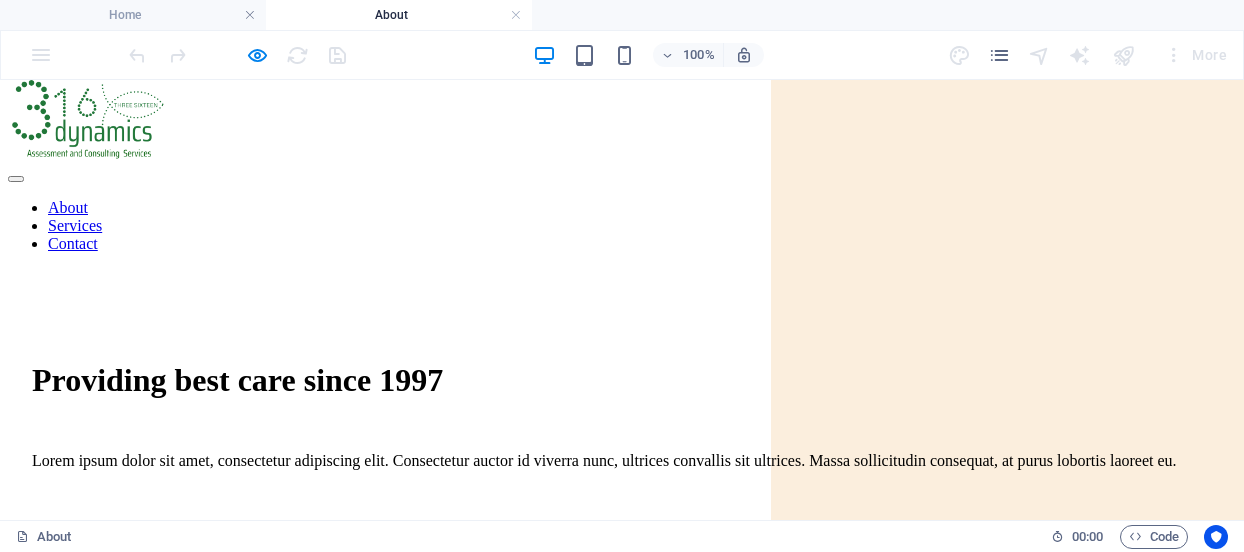 click at bounding box center (634, 486) 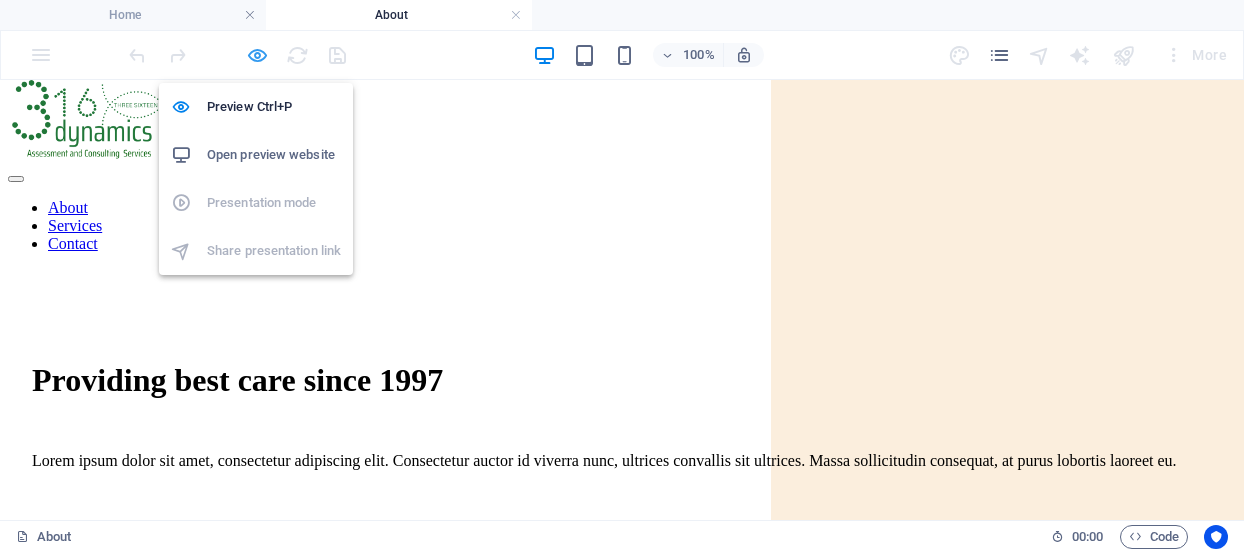 click at bounding box center [257, 55] 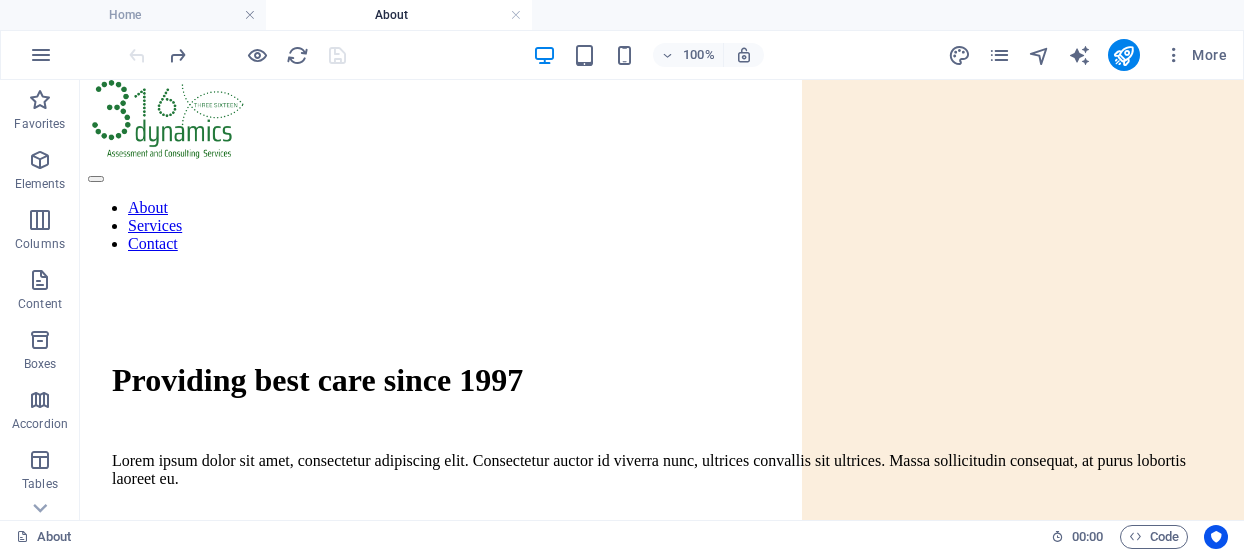 click at bounding box center (674, 504) 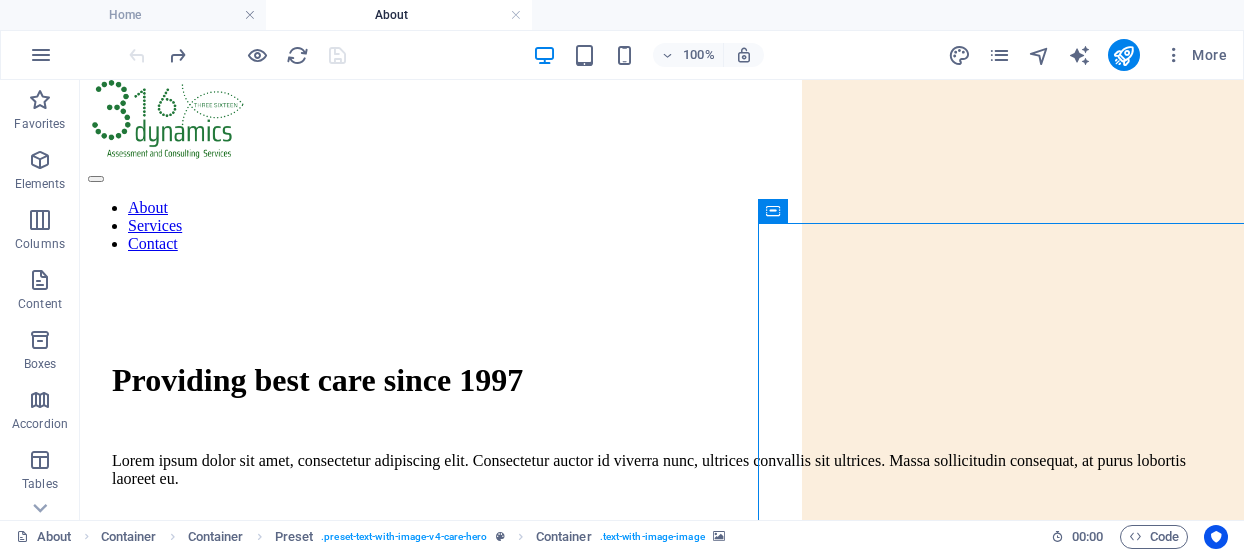 click at bounding box center (674, 504) 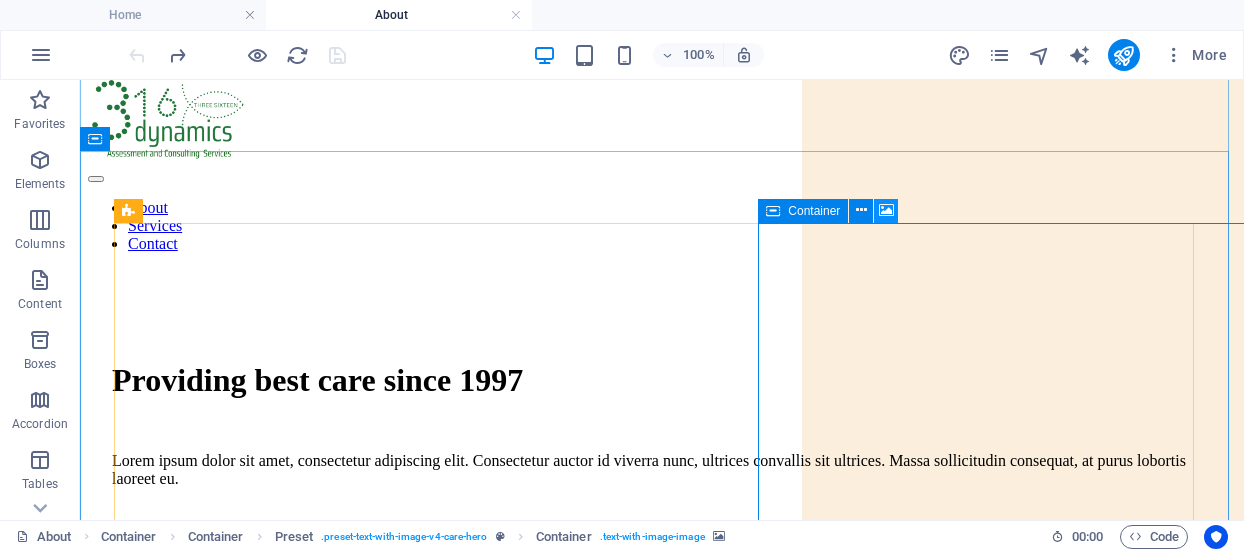 click at bounding box center (886, 210) 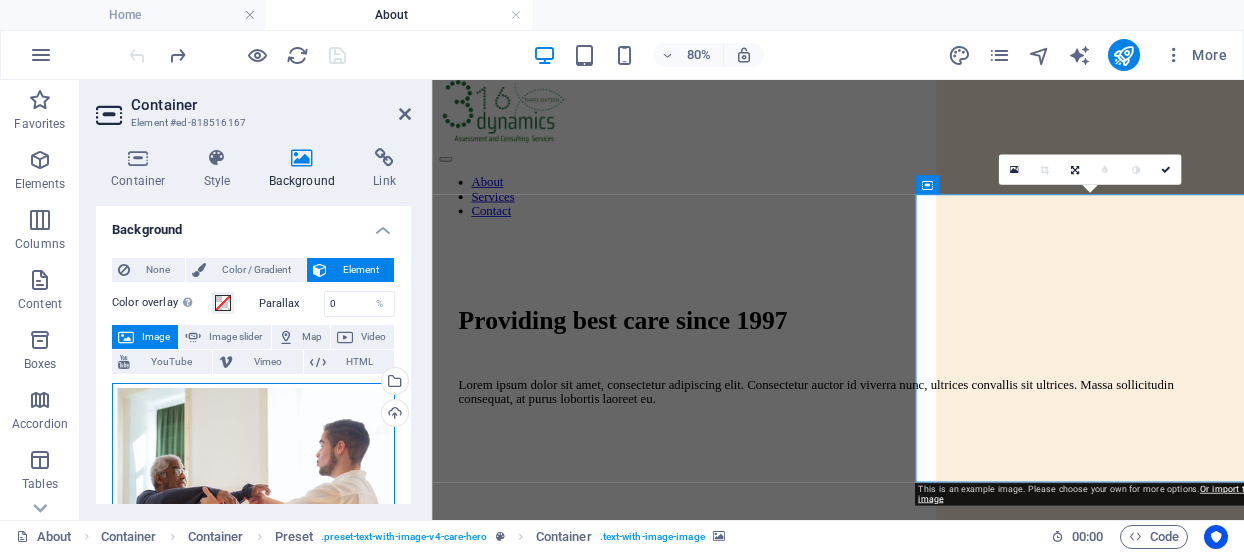 click on "Drag files here, click to choose files or select files from Files or our free stock photos & videos" at bounding box center (253, 490) 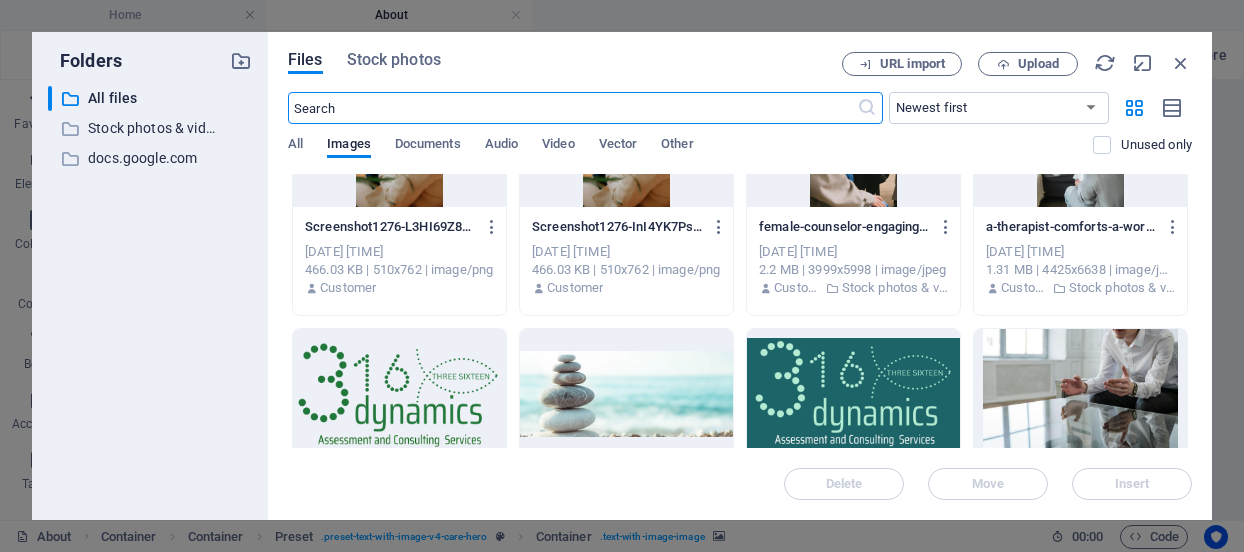 scroll, scrollTop: 352, scrollLeft: 0, axis: vertical 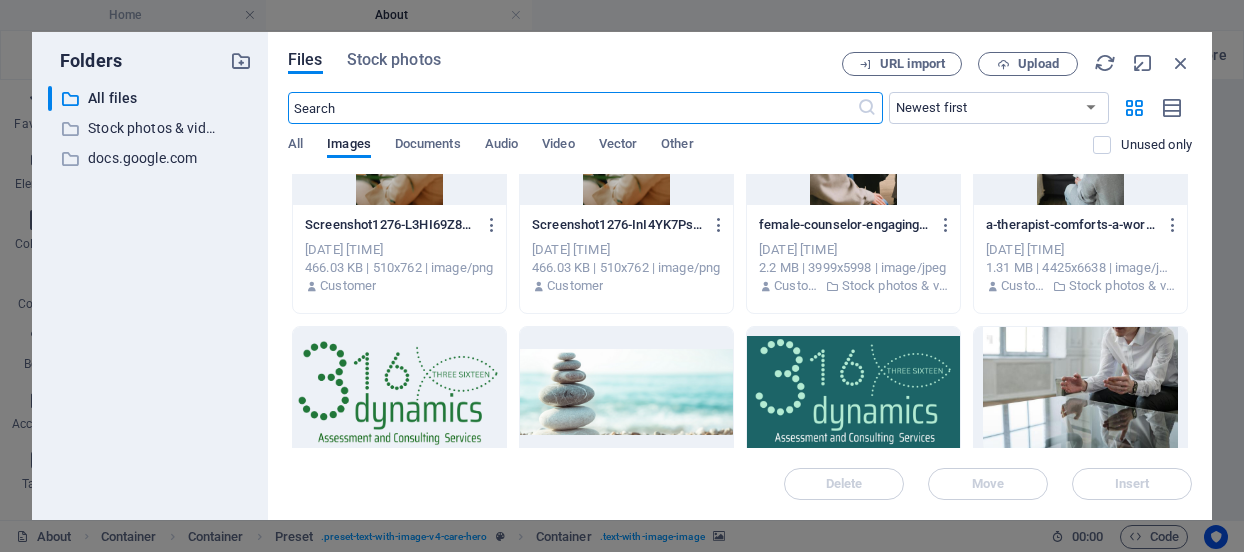 click at bounding box center [1080, 392] 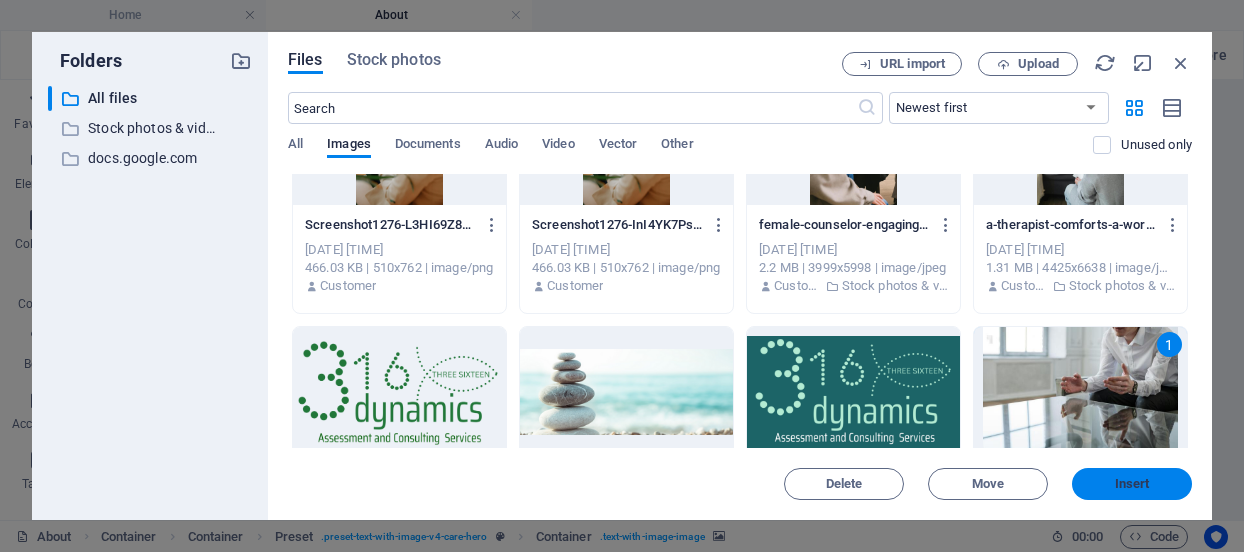click on "Insert" at bounding box center (1132, 484) 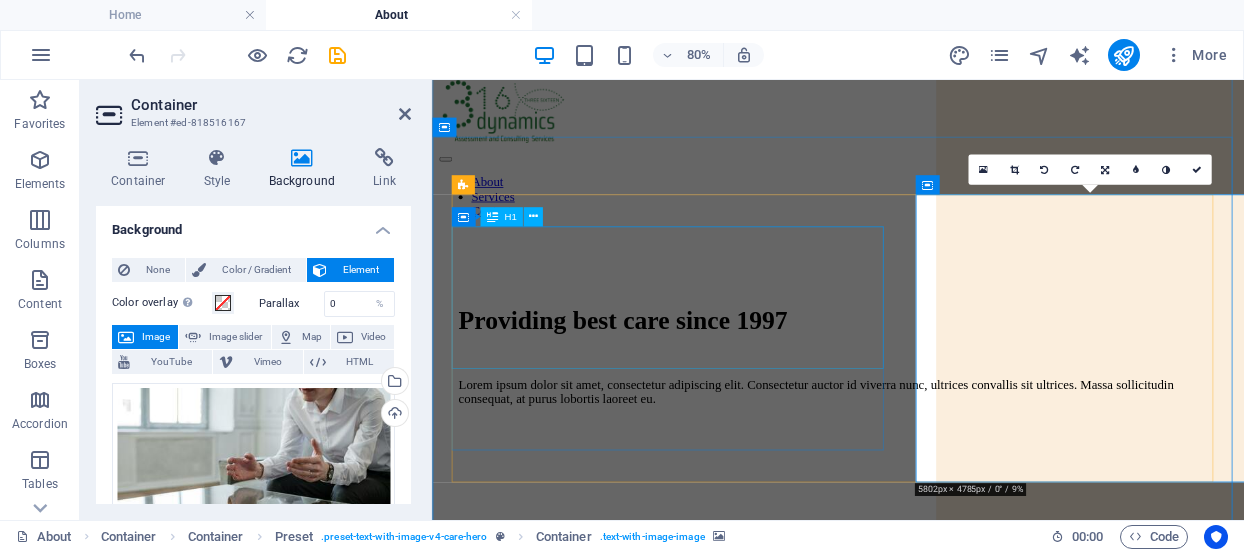 click on "Providing best care since 1997" at bounding box center (939, 380) 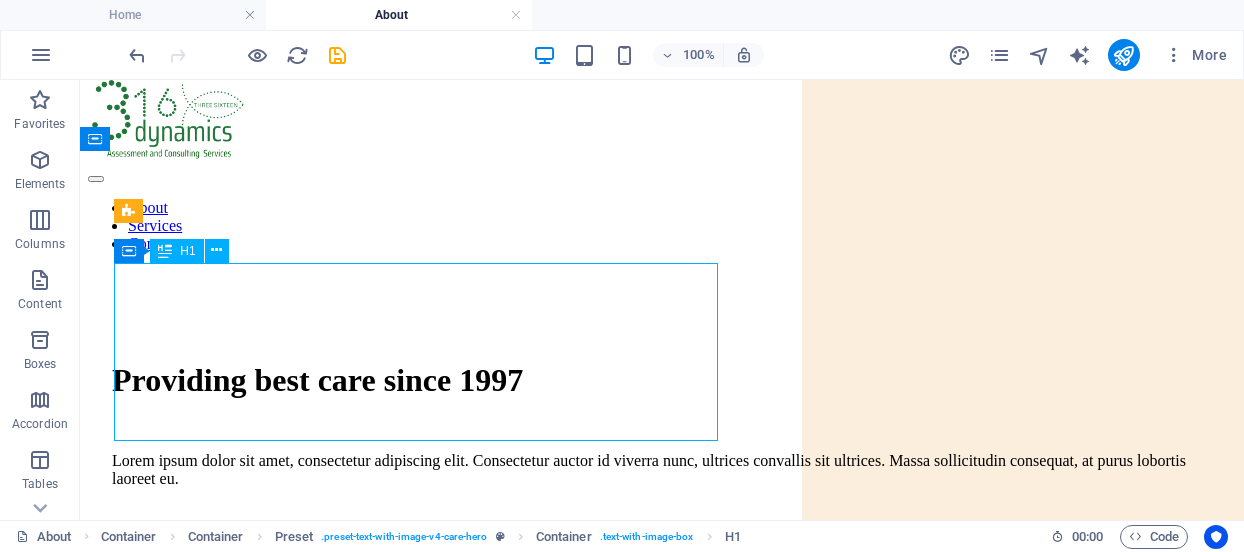click on "Providing best care since 1997" at bounding box center (662, 380) 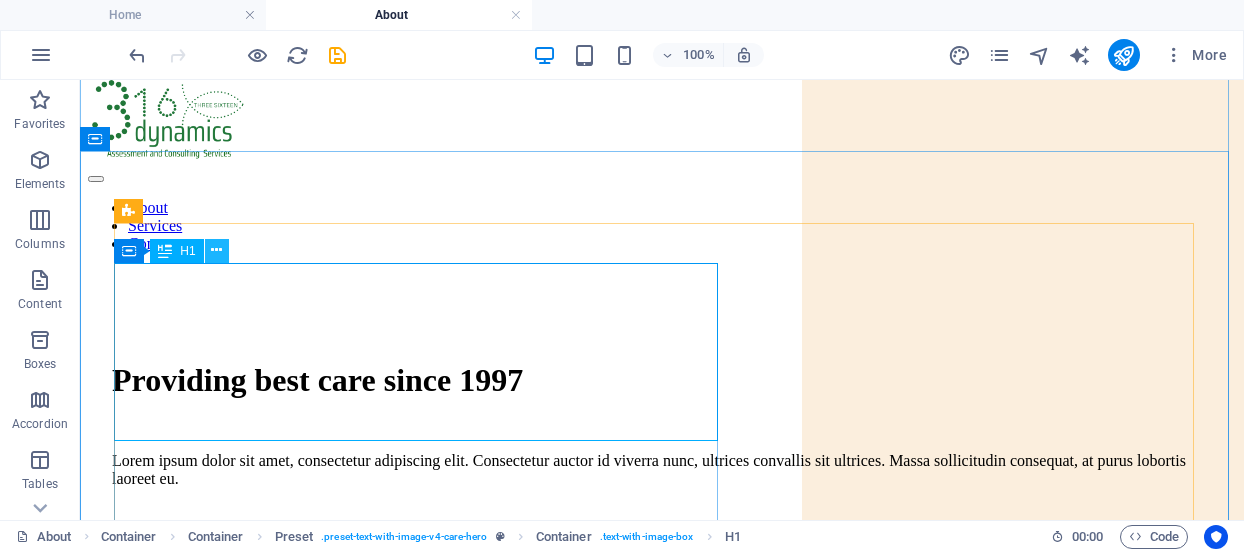 click at bounding box center [216, 250] 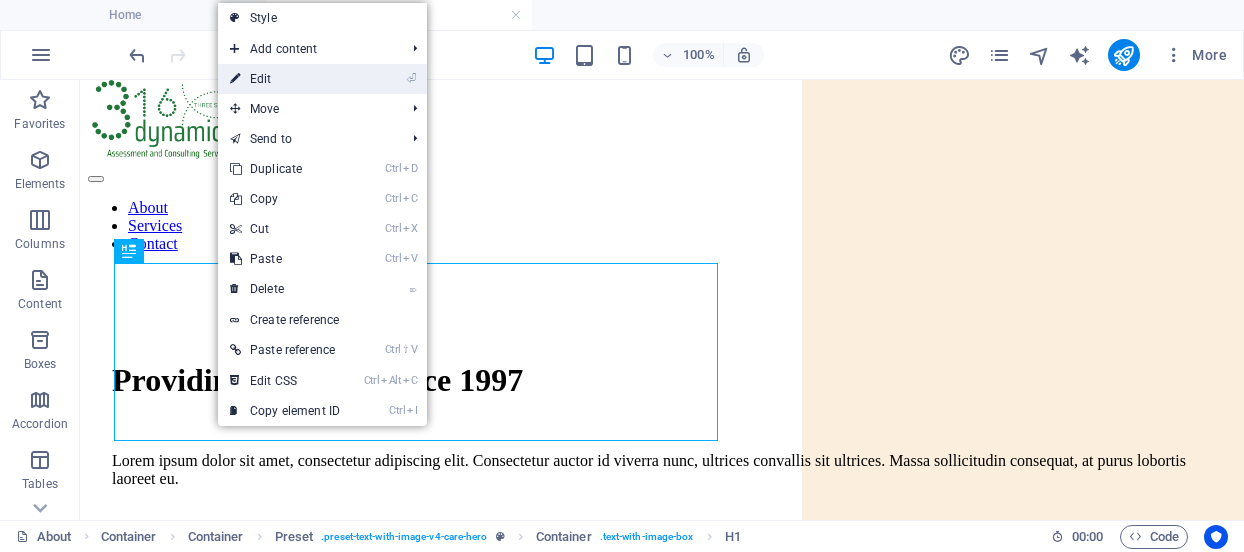 click on "⏎  Edit" at bounding box center [285, 79] 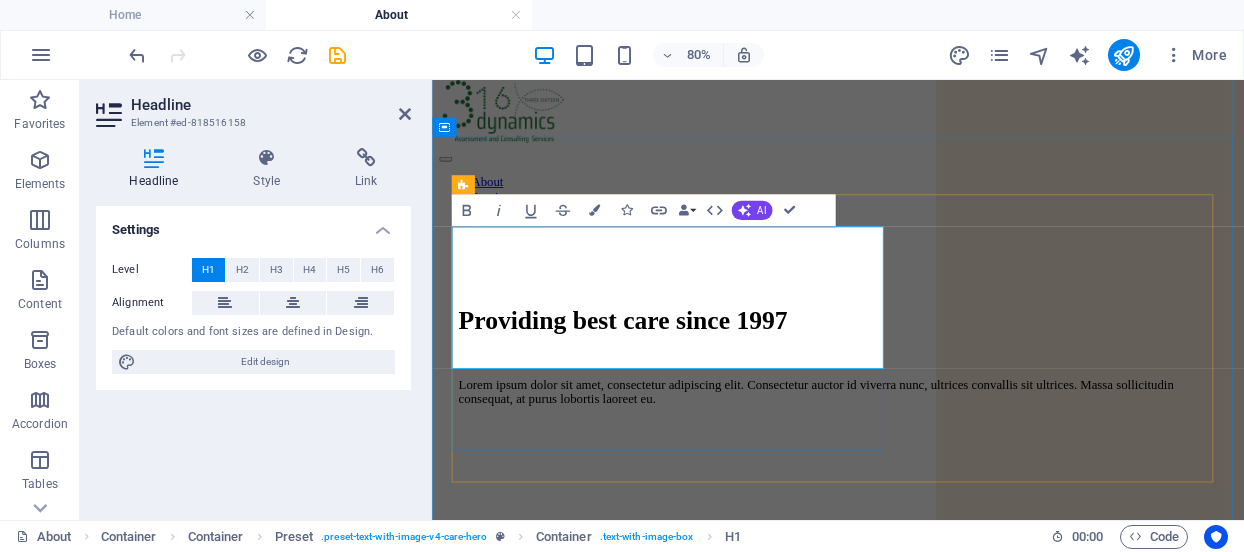 scroll, scrollTop: 0, scrollLeft: 0, axis: both 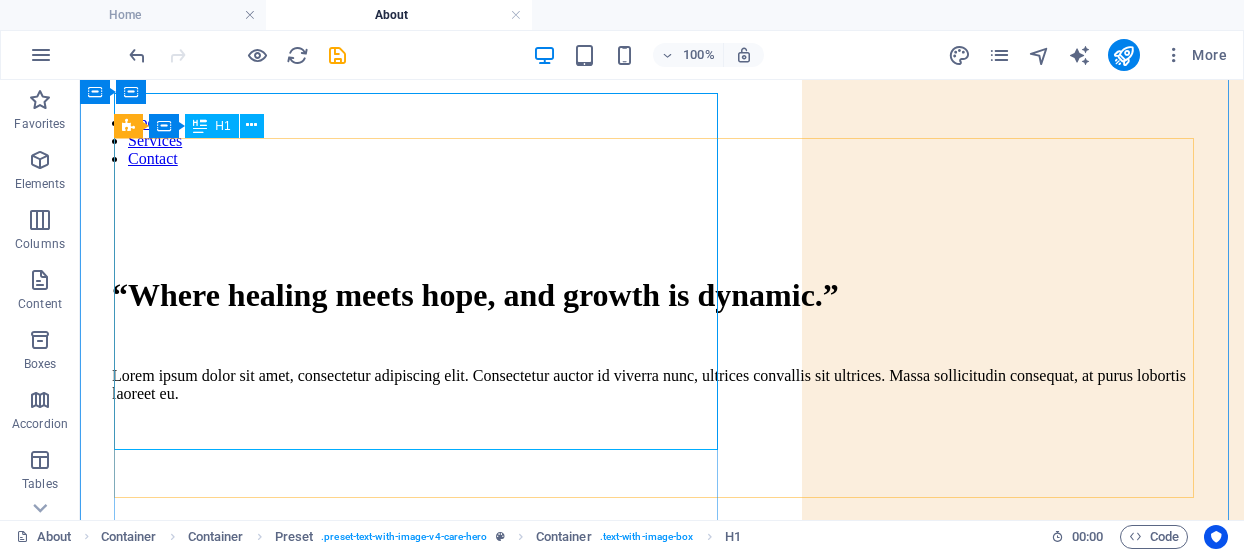 click on "“Where healing meets hope, and growth is dynamic.”" at bounding box center [662, 295] 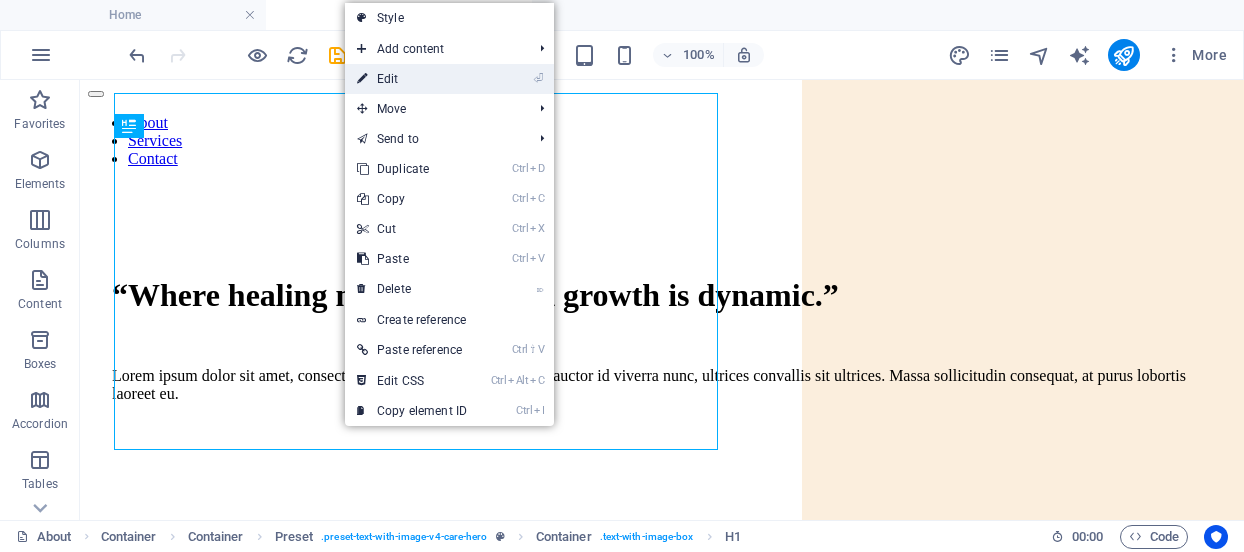 click on "⏎  Edit" at bounding box center [412, 79] 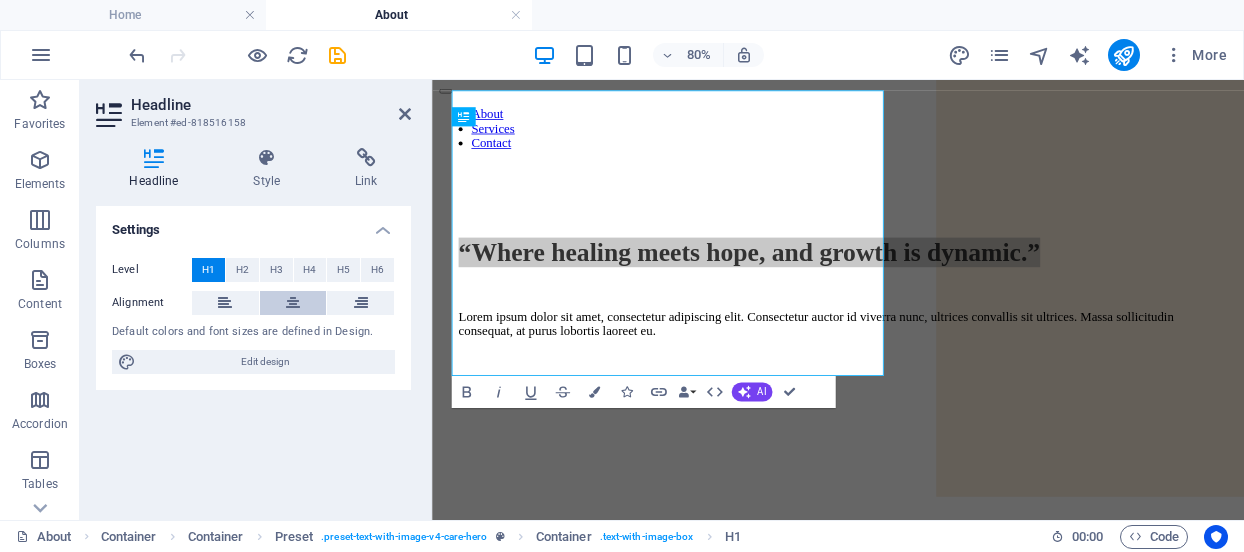 click at bounding box center [293, 303] 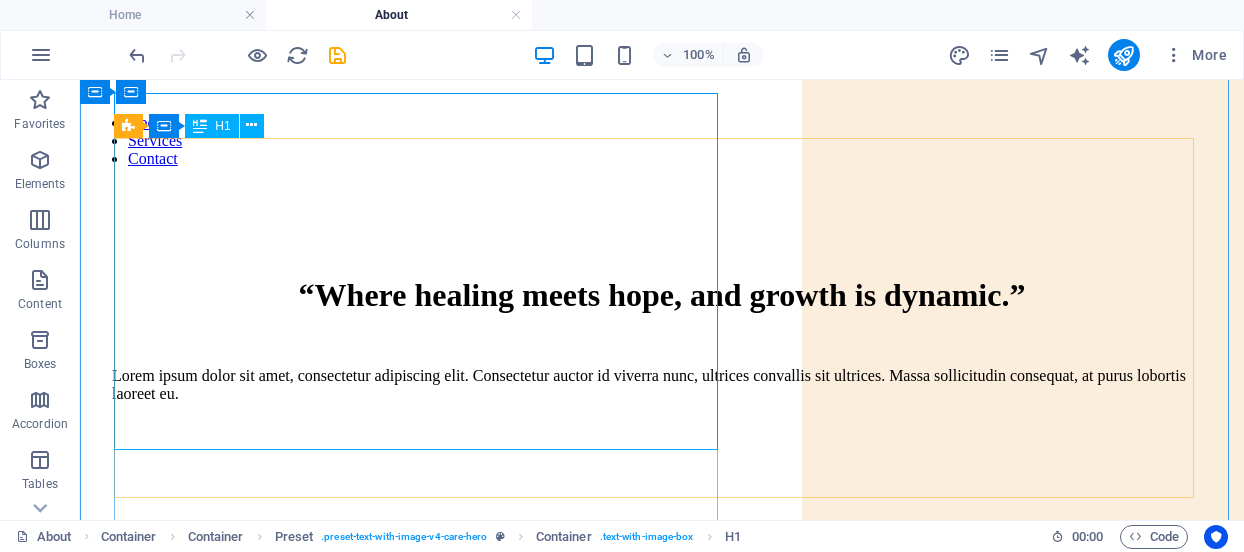 click on "“Where healing meets hope, and growth is dynamic.”" at bounding box center (662, 295) 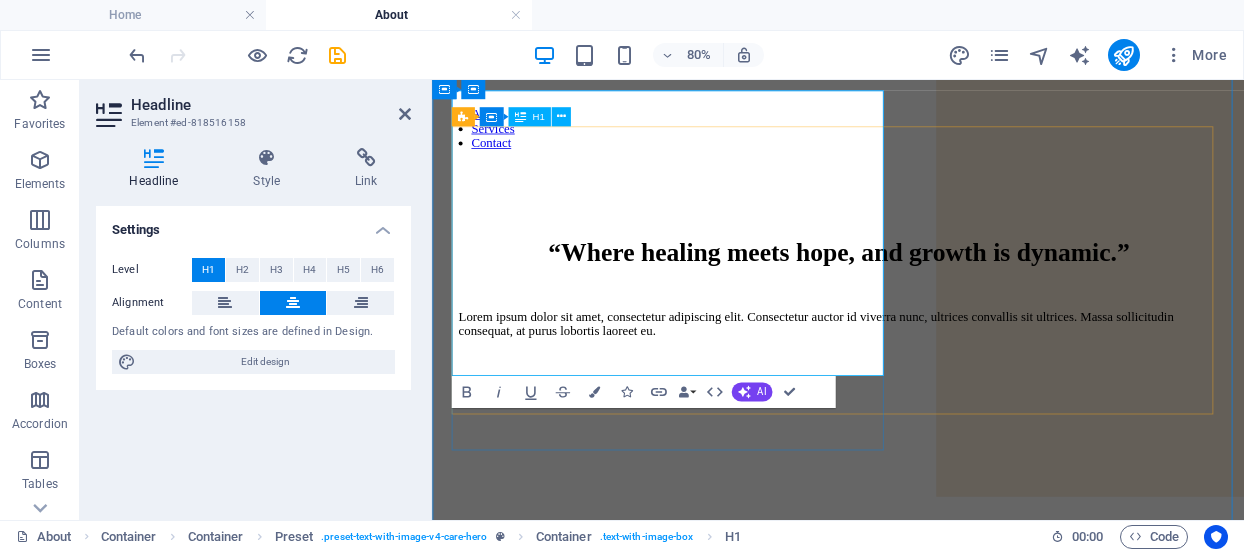click on "“Where healing meets hope, and growth is dynamic.”" at bounding box center [939, 295] 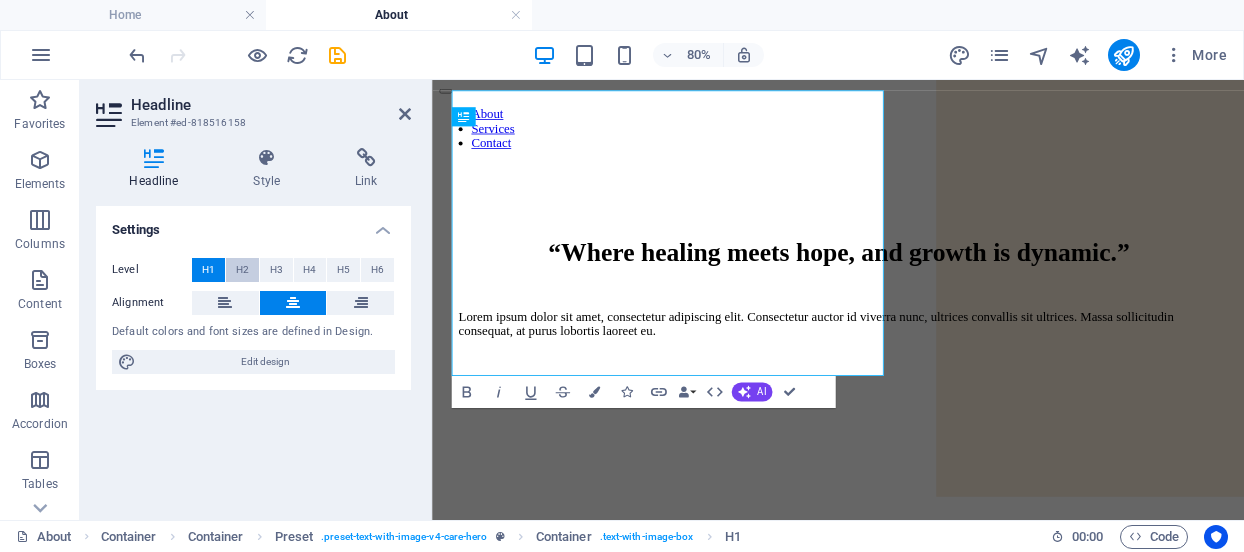 click on "H2" at bounding box center (242, 270) 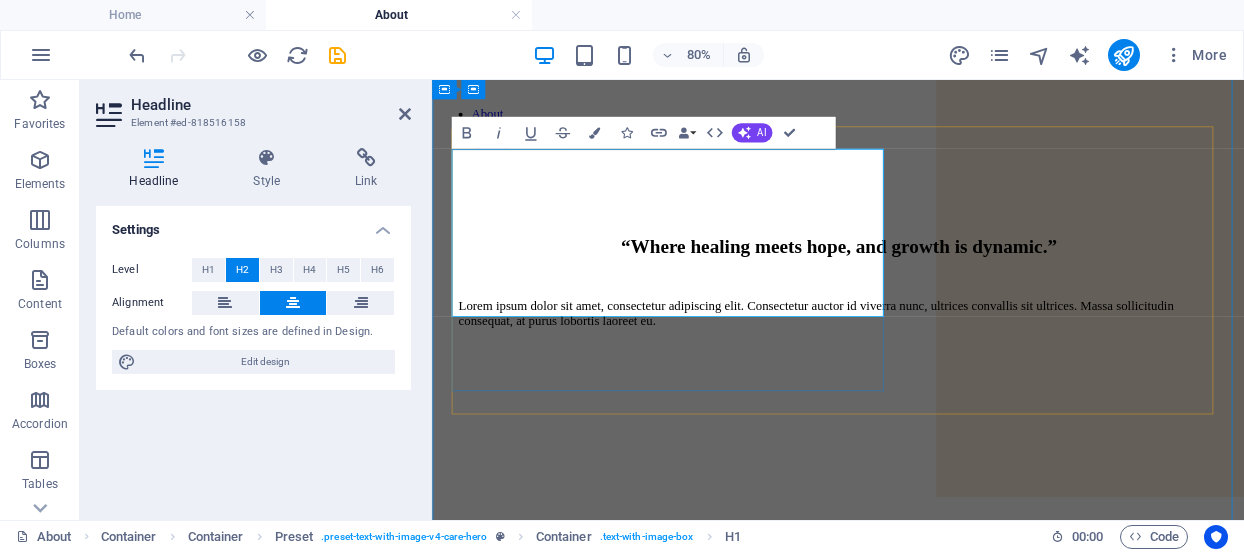 click on "“Where healing meets hope, and growth is dynamic.”" at bounding box center [939, 288] 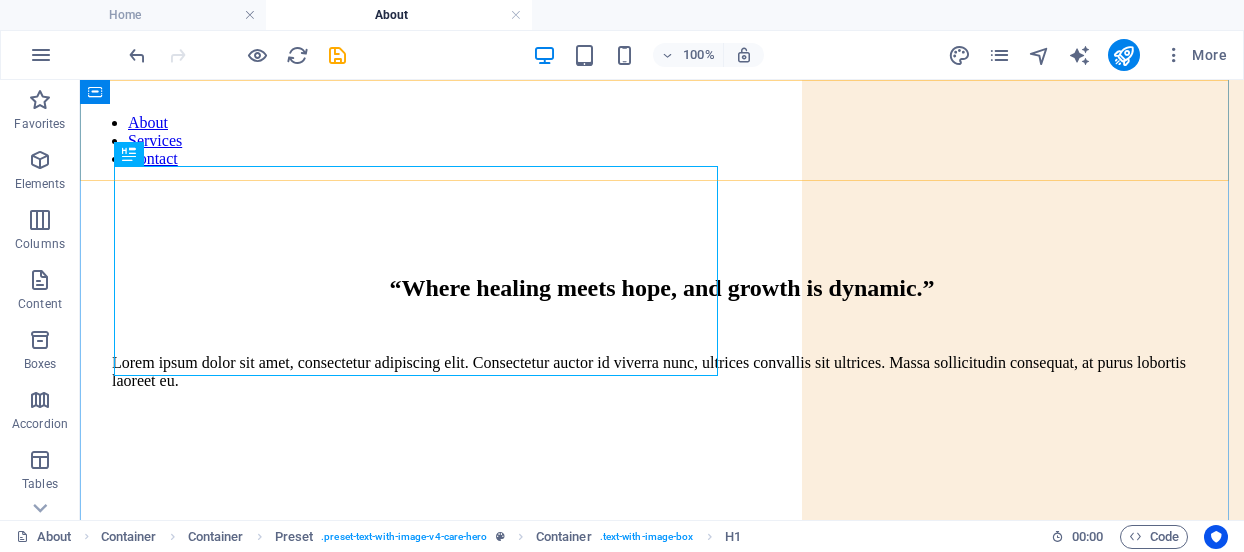 click on "About Services Contact" at bounding box center (662, 141) 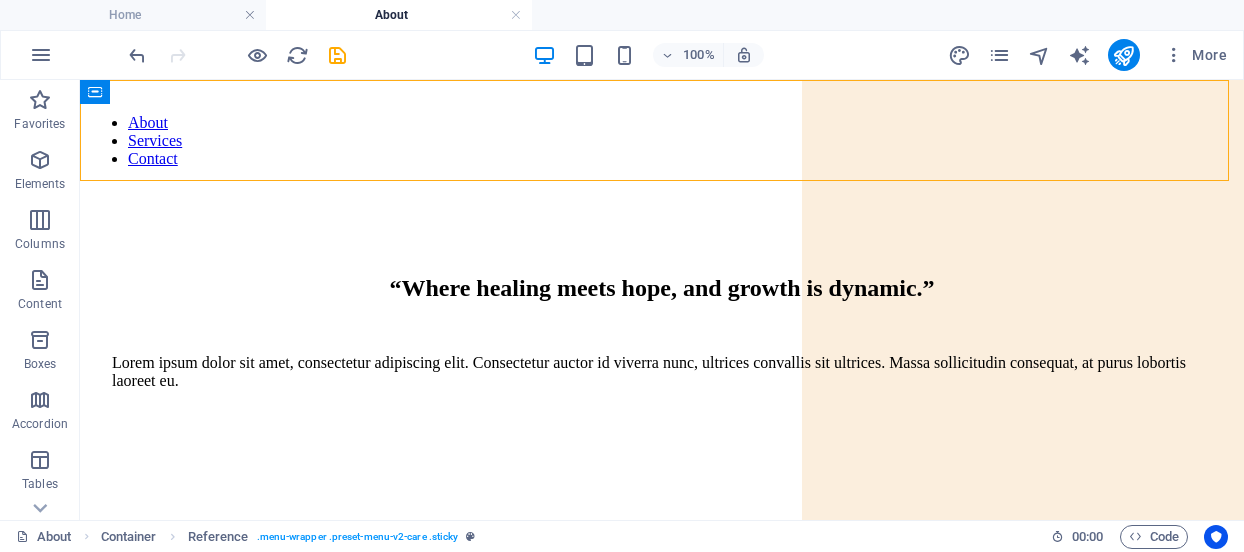 click on "About Services Contact" at bounding box center (662, 141) 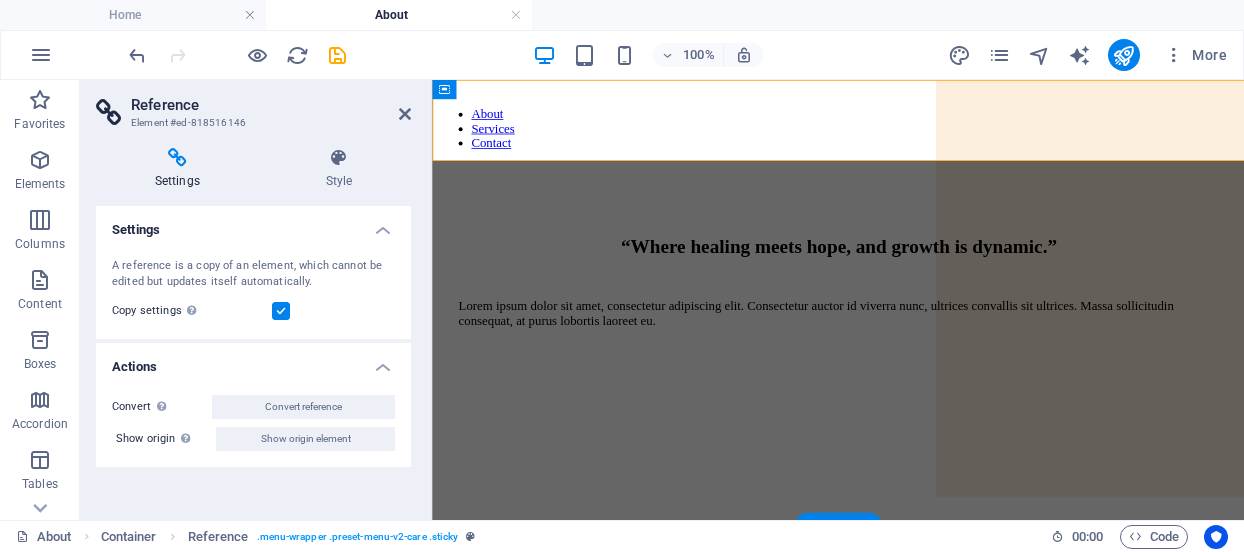 click on "About Services Contact" at bounding box center [939, 141] 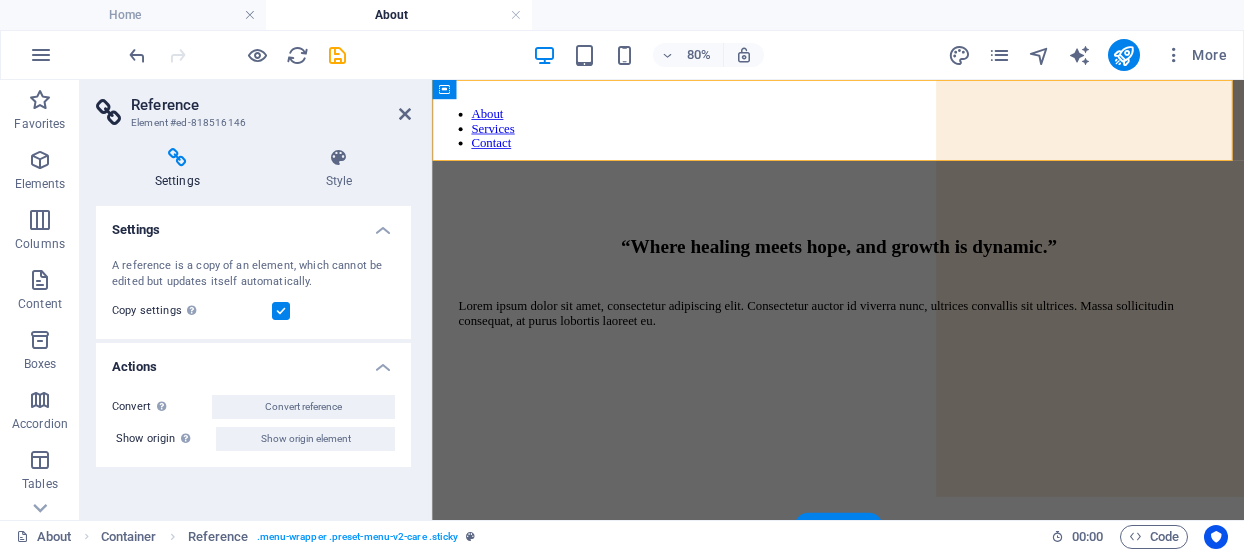 click on "About Services Contact" at bounding box center [939, 141] 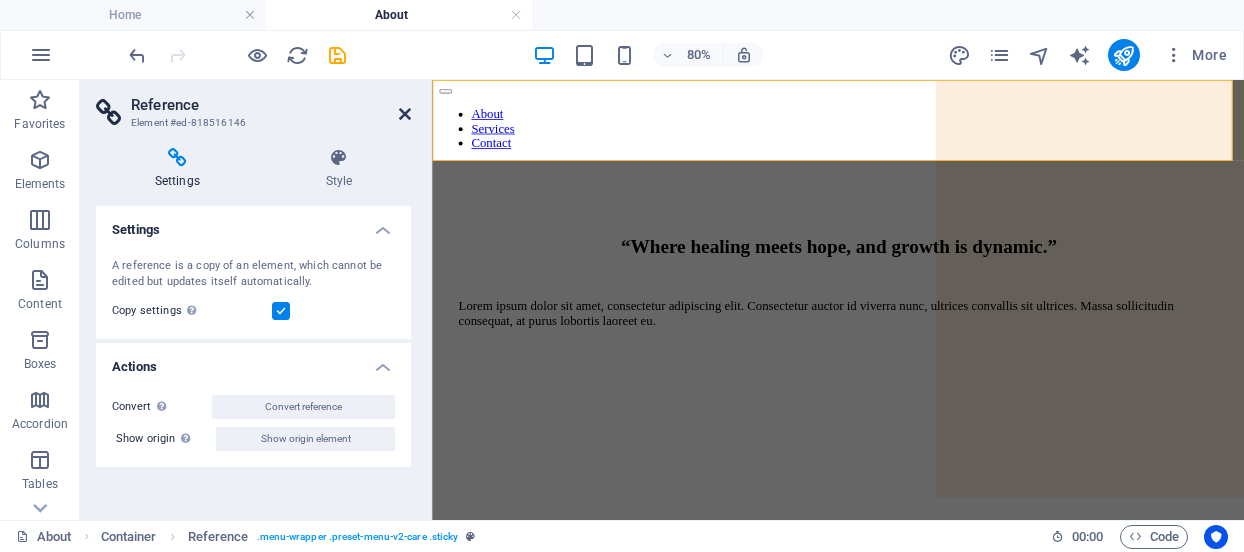click at bounding box center [405, 114] 